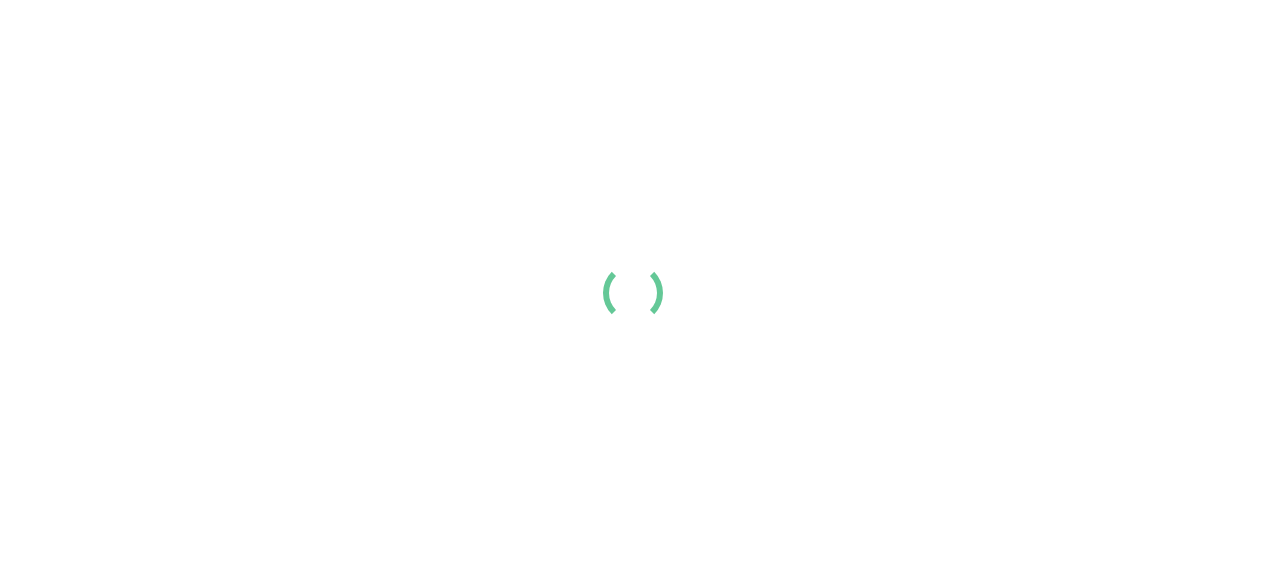 scroll, scrollTop: 0, scrollLeft: 0, axis: both 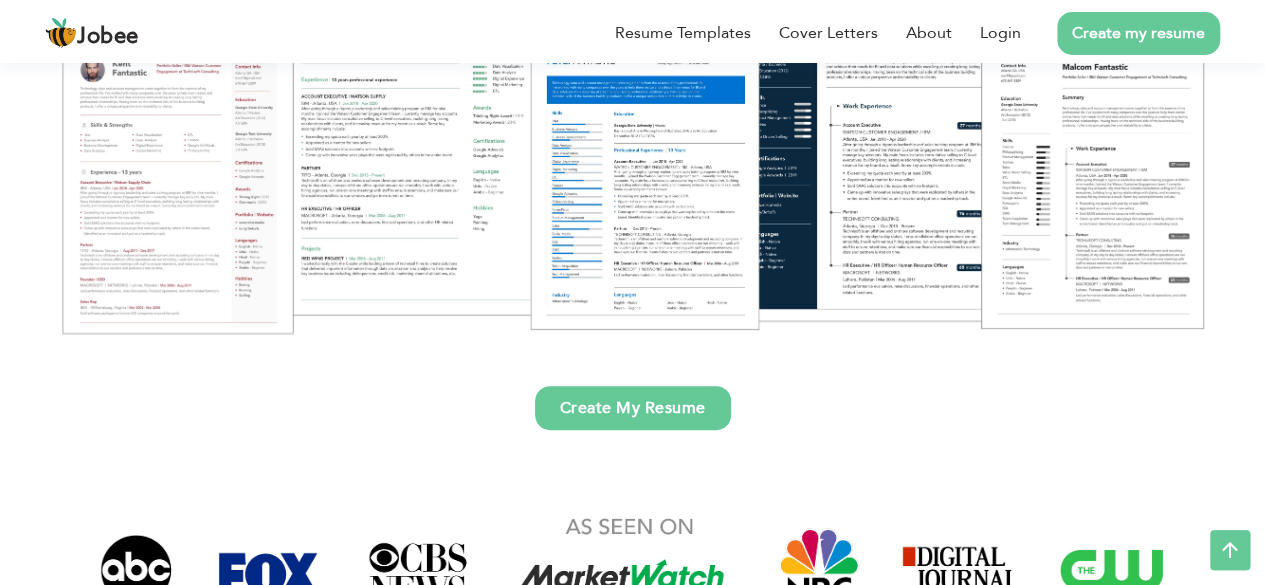 click on "Create My Resume" at bounding box center (633, 408) 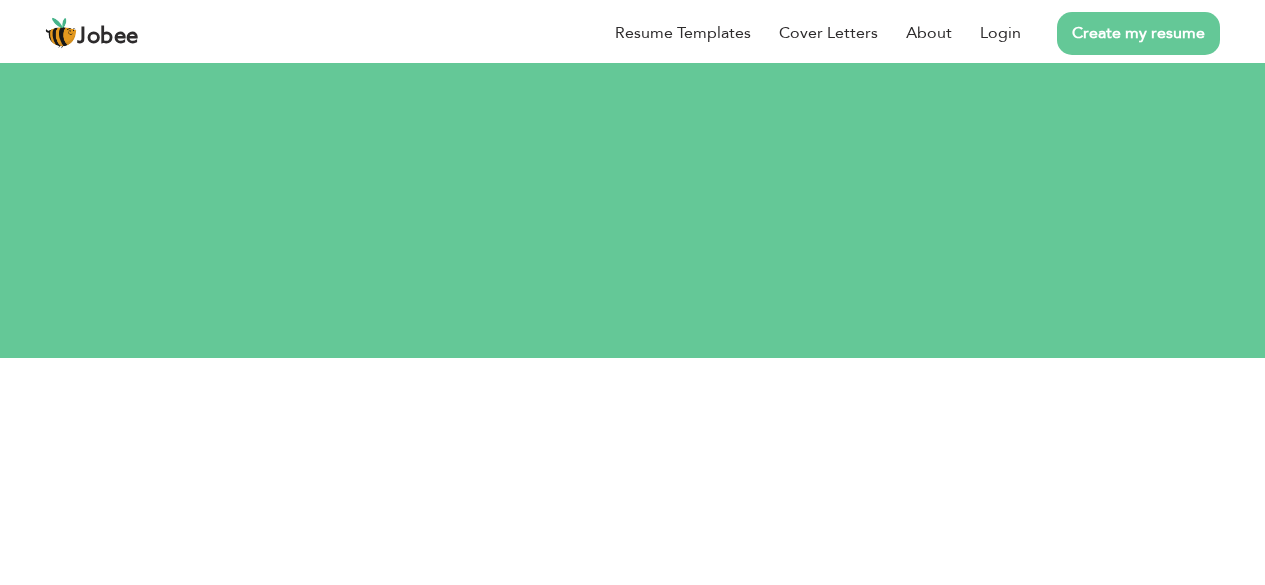 scroll, scrollTop: 0, scrollLeft: 0, axis: both 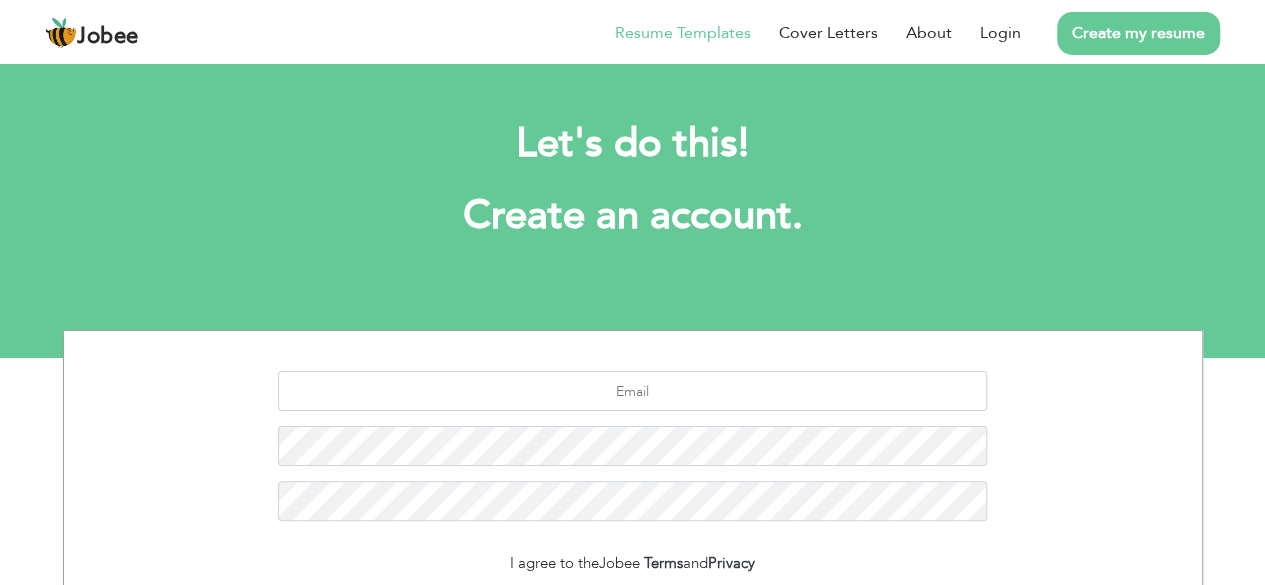 click on "Resume Templates" at bounding box center (683, 33) 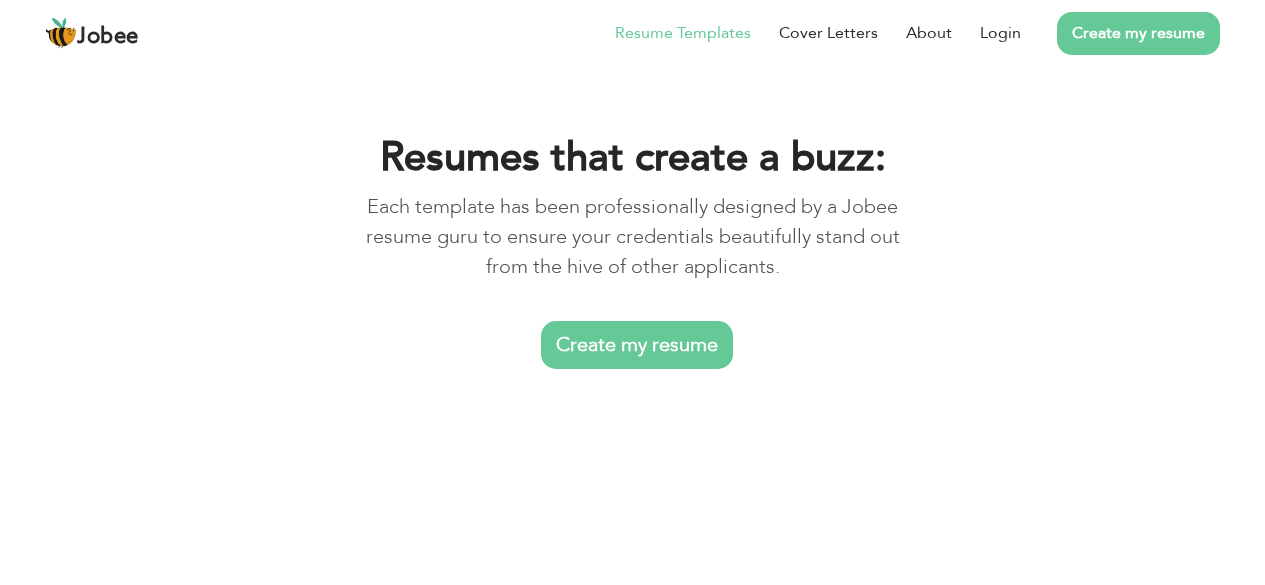scroll, scrollTop: 0, scrollLeft: 0, axis: both 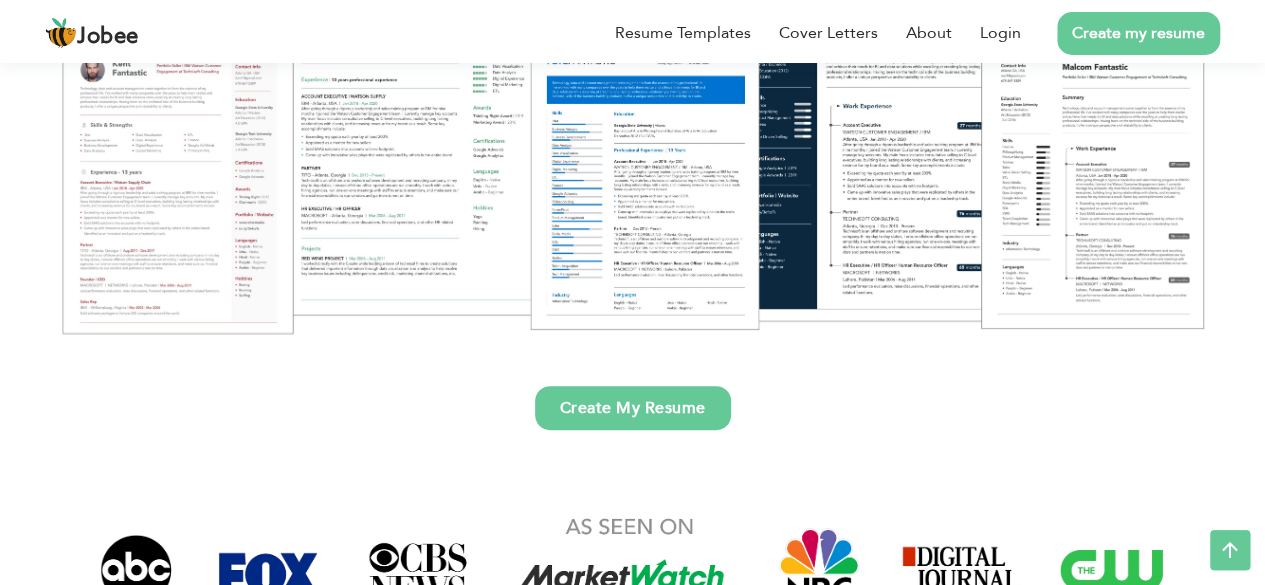 click at bounding box center [632, 137] 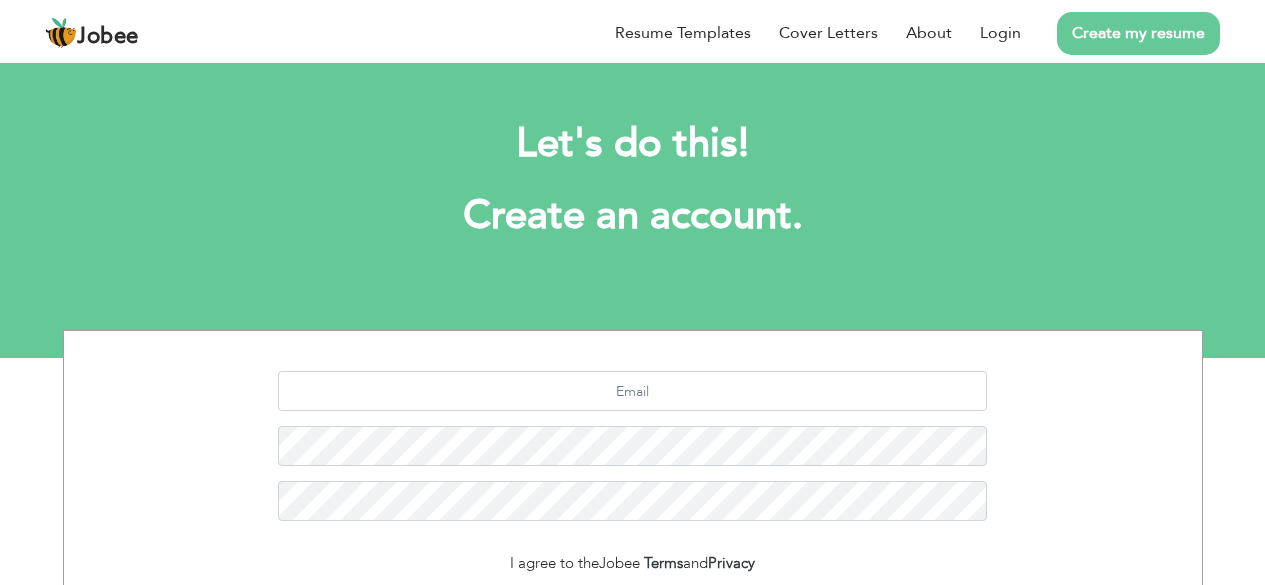 scroll, scrollTop: 0, scrollLeft: 0, axis: both 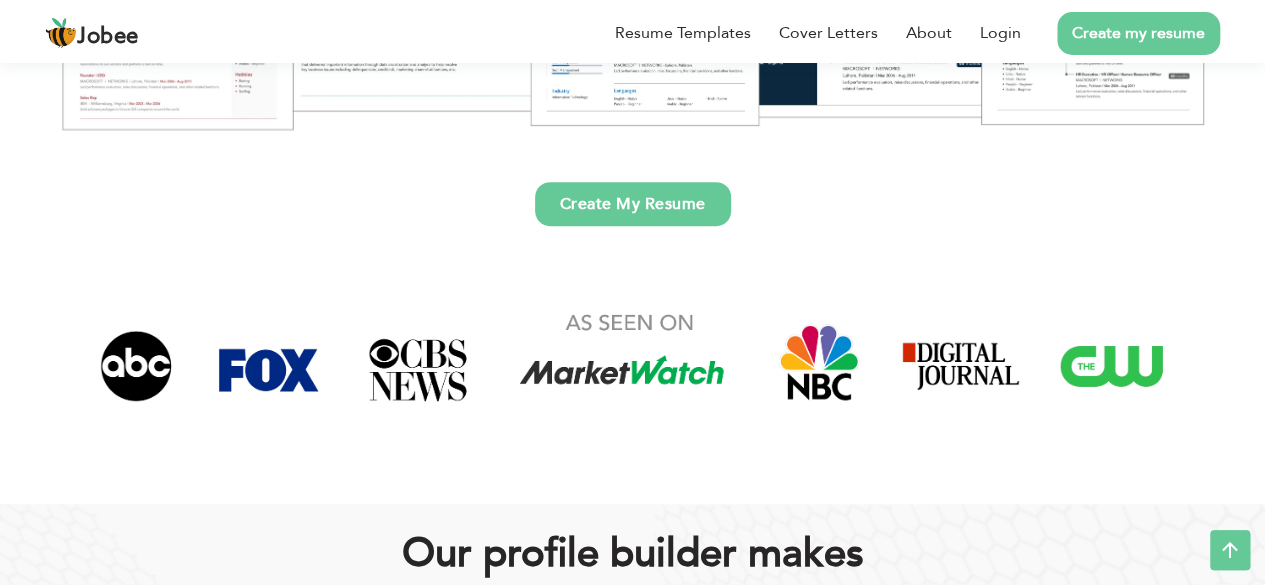 click on "Create My Resume" at bounding box center [633, 204] 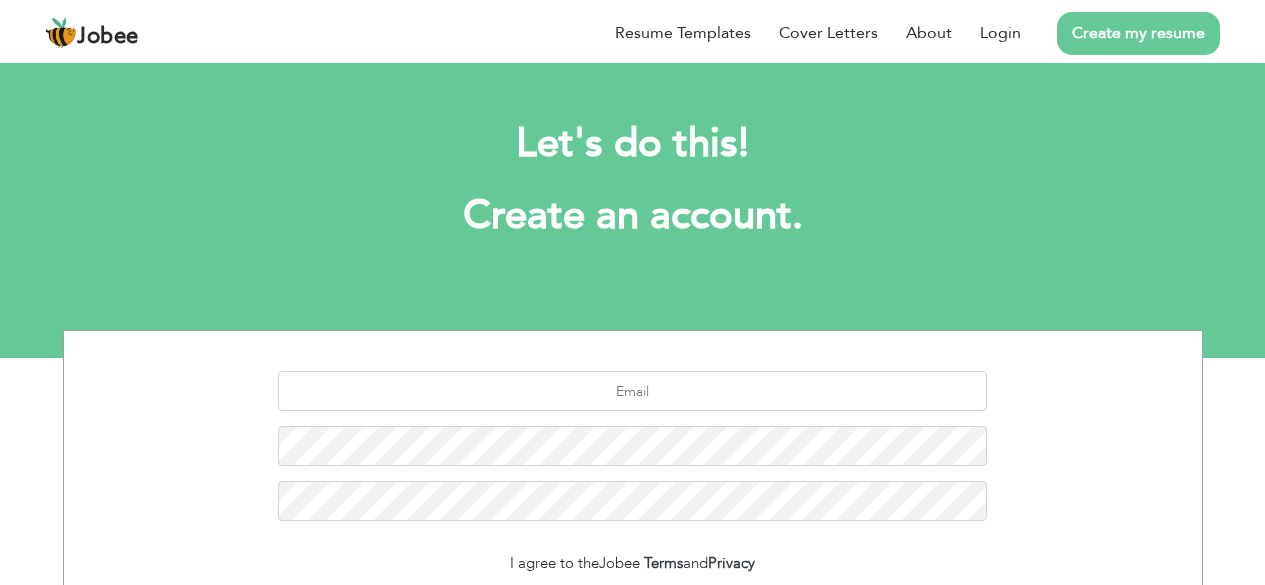 scroll, scrollTop: 0, scrollLeft: 0, axis: both 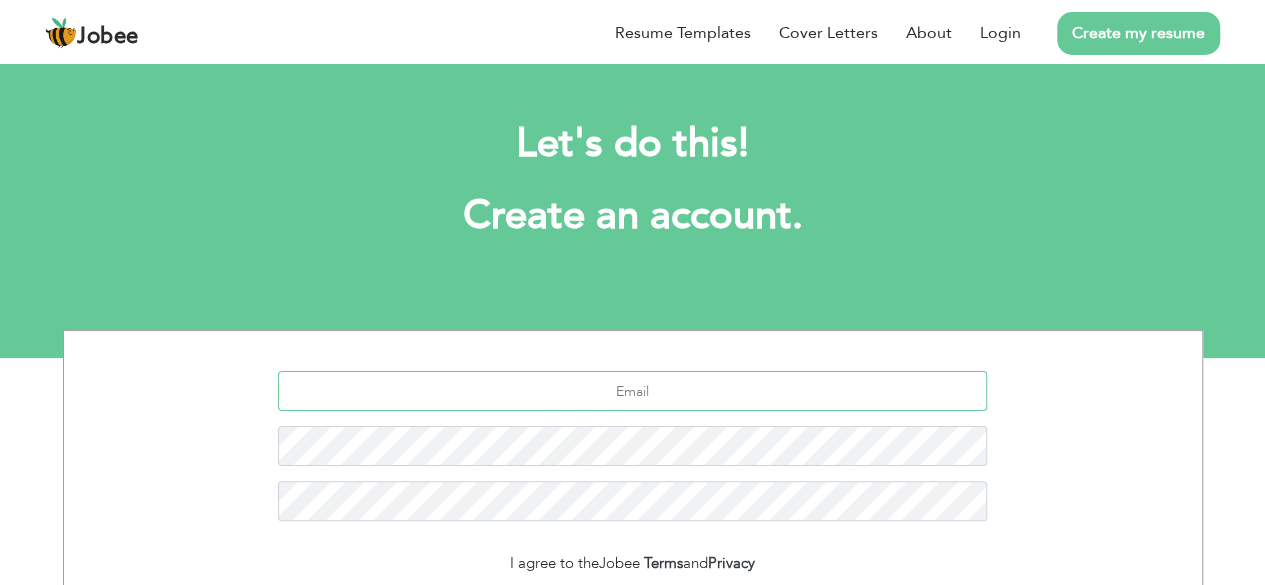 click at bounding box center [632, 391] 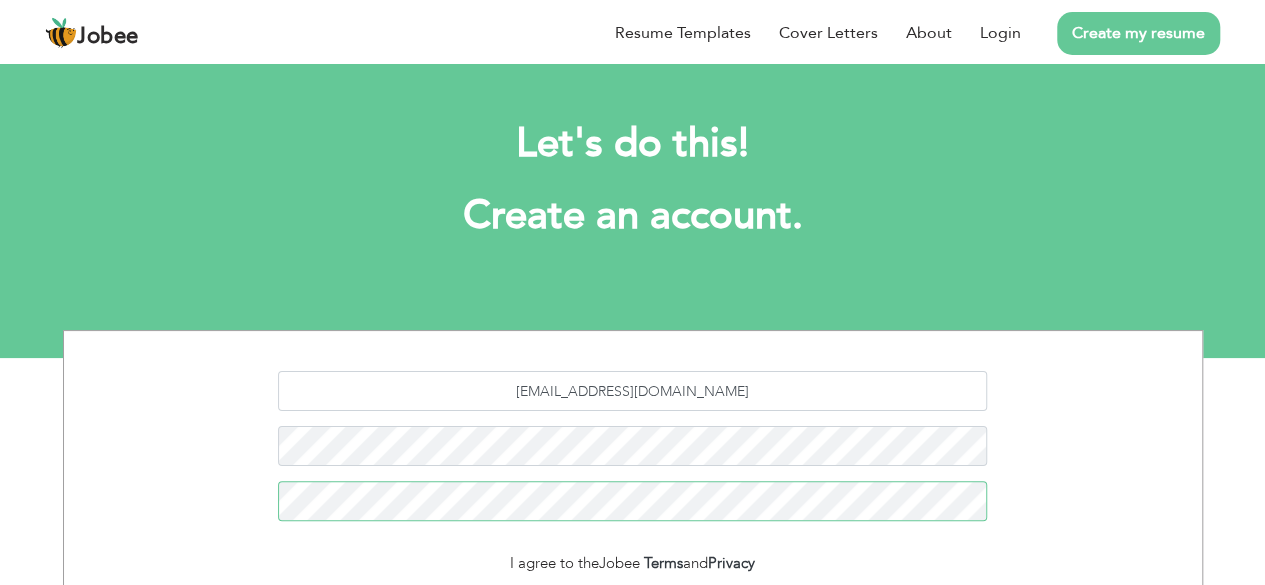 scroll, scrollTop: 0, scrollLeft: 0, axis: both 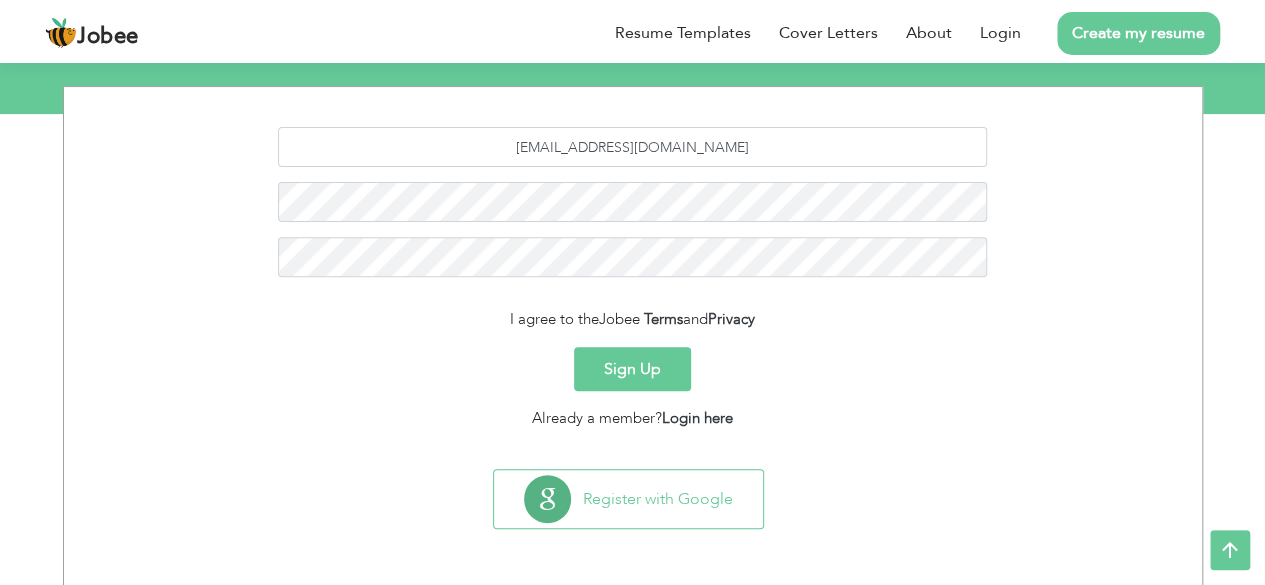 click on "Sign Up" at bounding box center (632, 369) 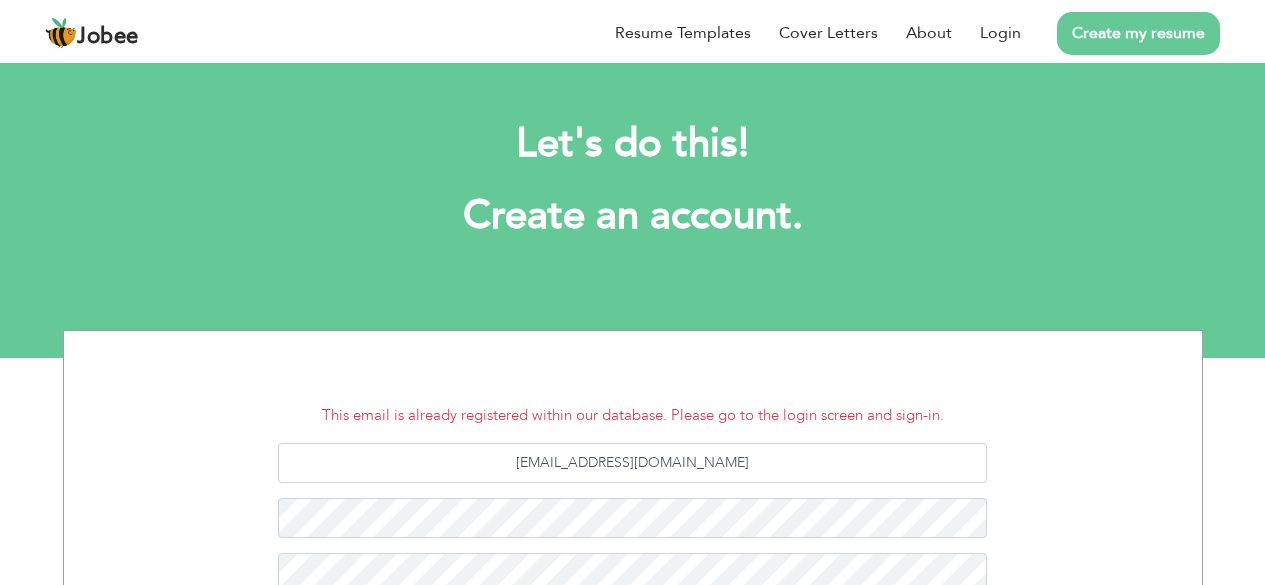 scroll, scrollTop: 0, scrollLeft: 0, axis: both 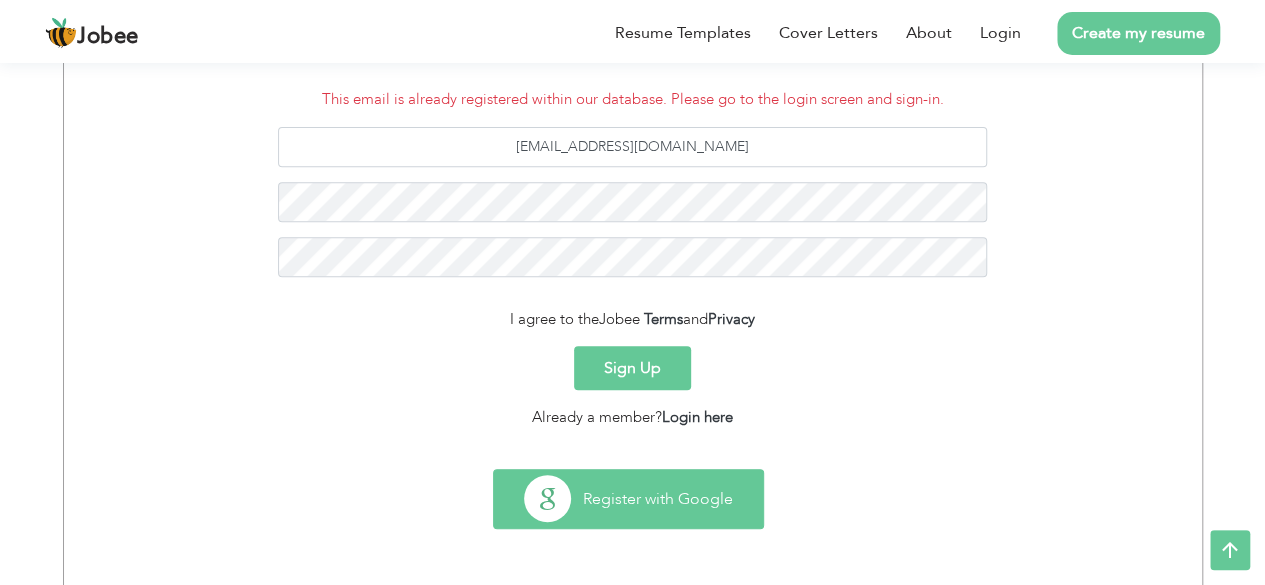 click on "Register with Google" at bounding box center [628, 499] 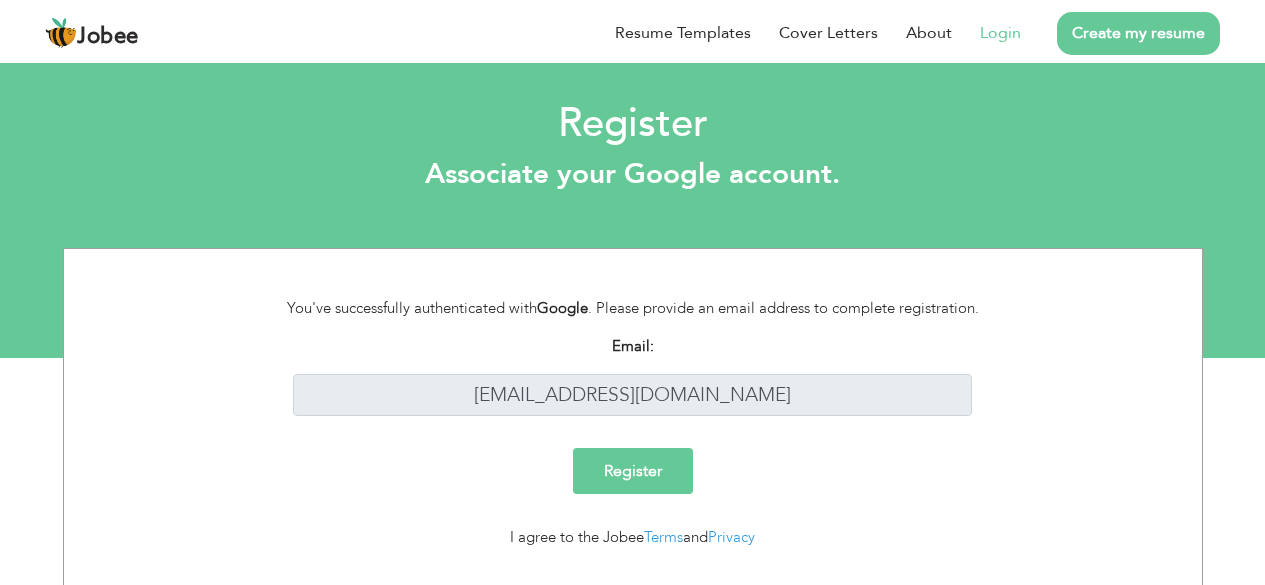 scroll, scrollTop: 0, scrollLeft: 0, axis: both 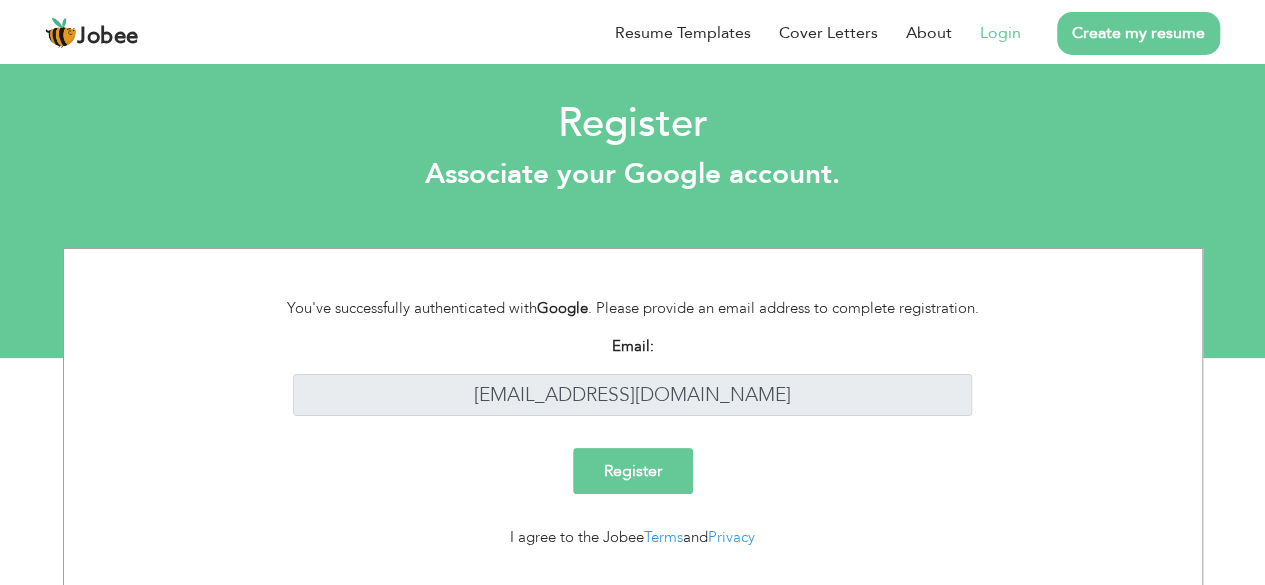 click on "Register" at bounding box center [633, 471] 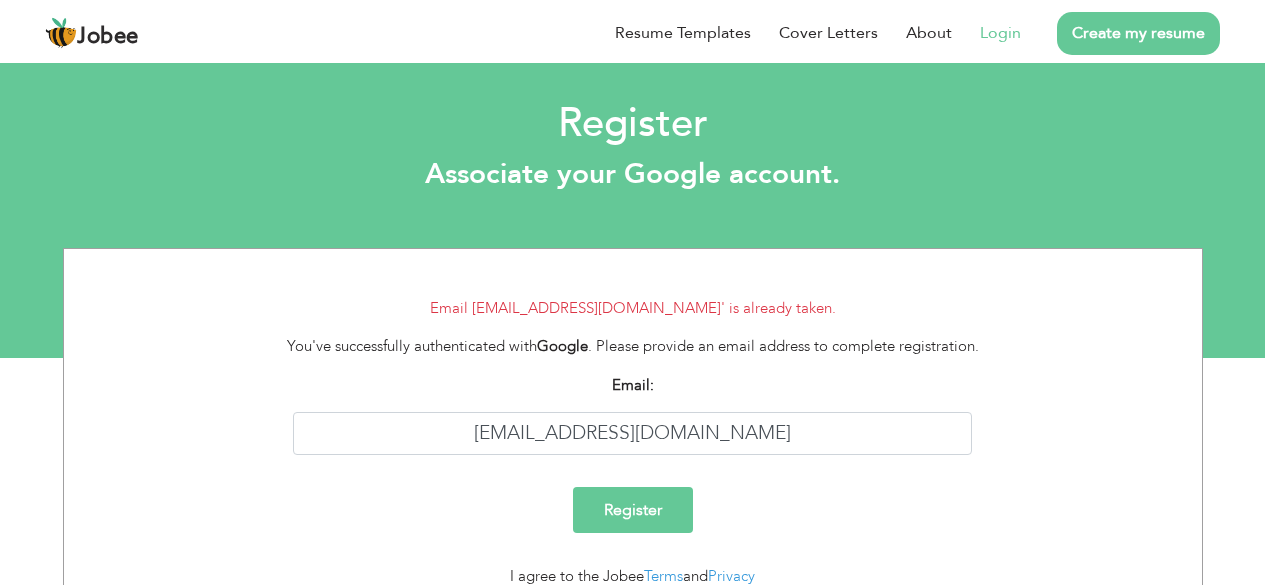 scroll, scrollTop: 0, scrollLeft: 0, axis: both 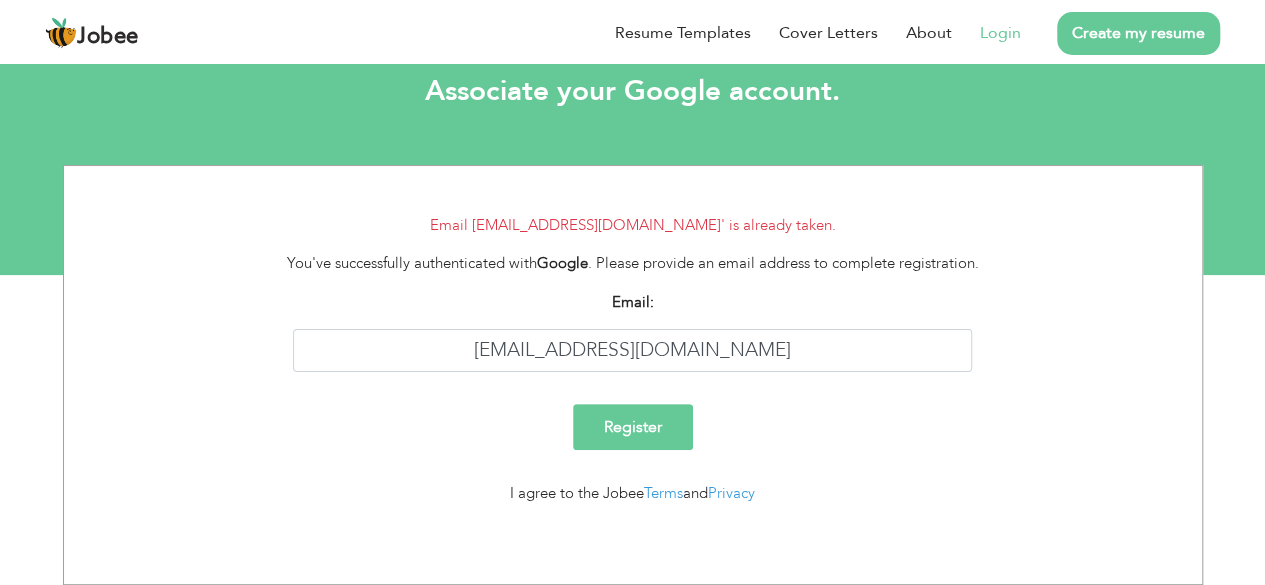 click on "Register" at bounding box center [633, 427] 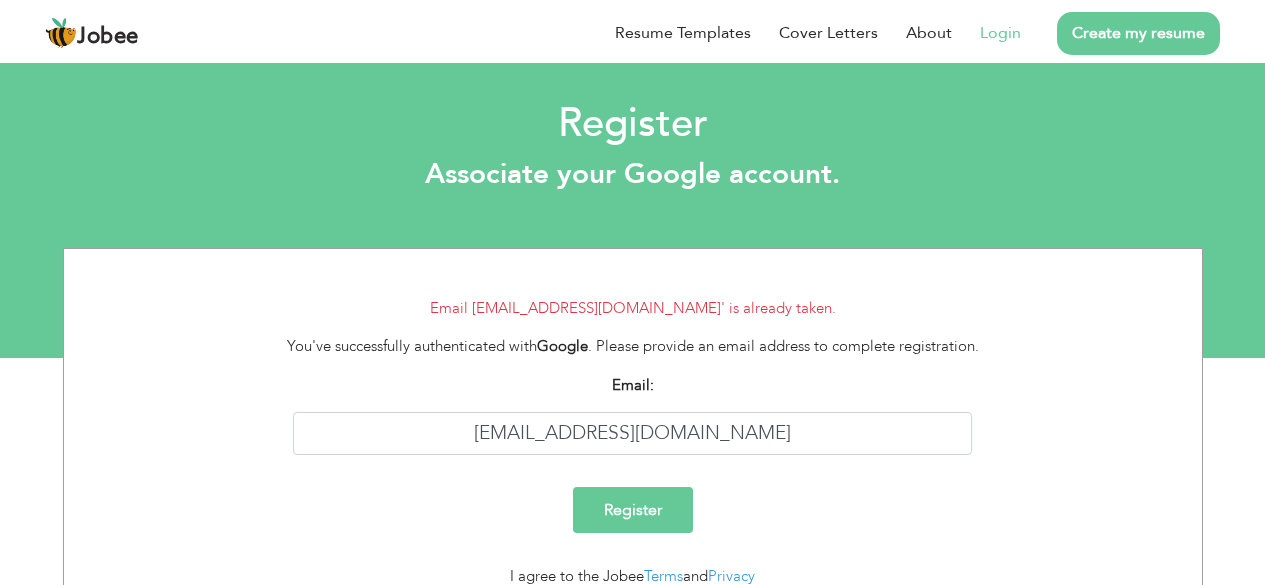 scroll, scrollTop: 0, scrollLeft: 0, axis: both 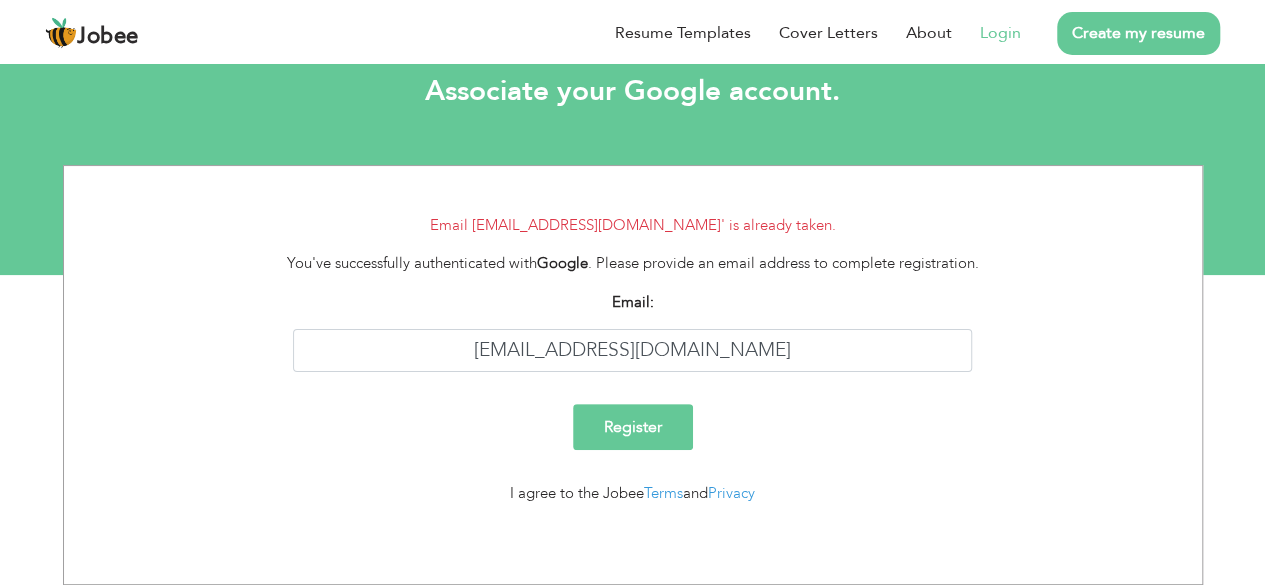 click on "Create my resume" at bounding box center (1138, 33) 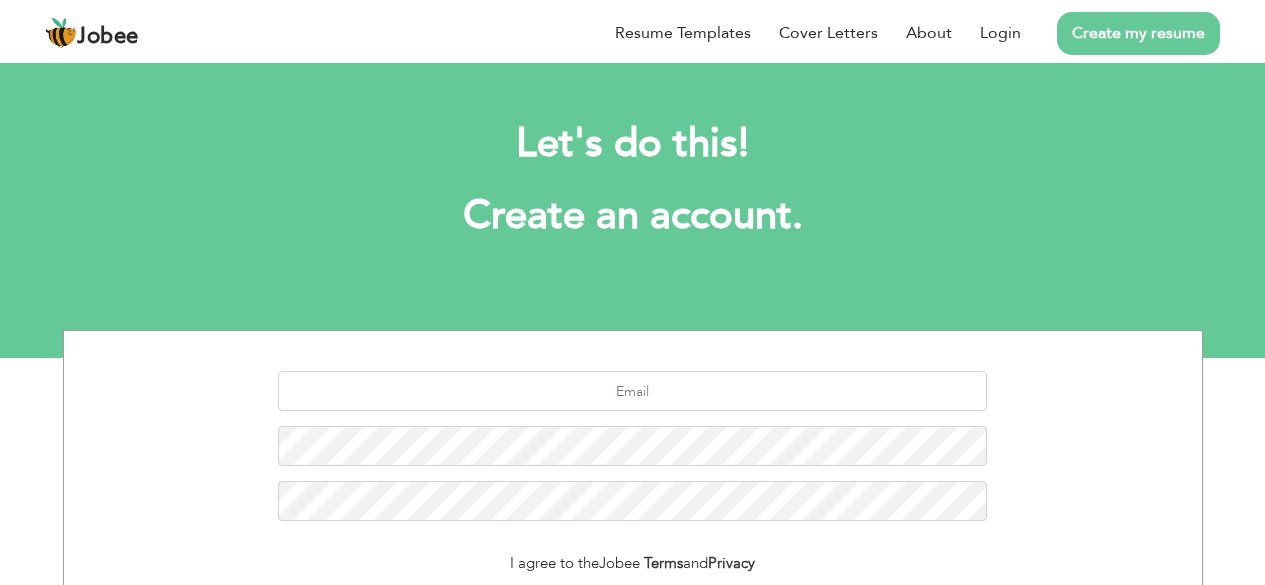 scroll, scrollTop: 0, scrollLeft: 0, axis: both 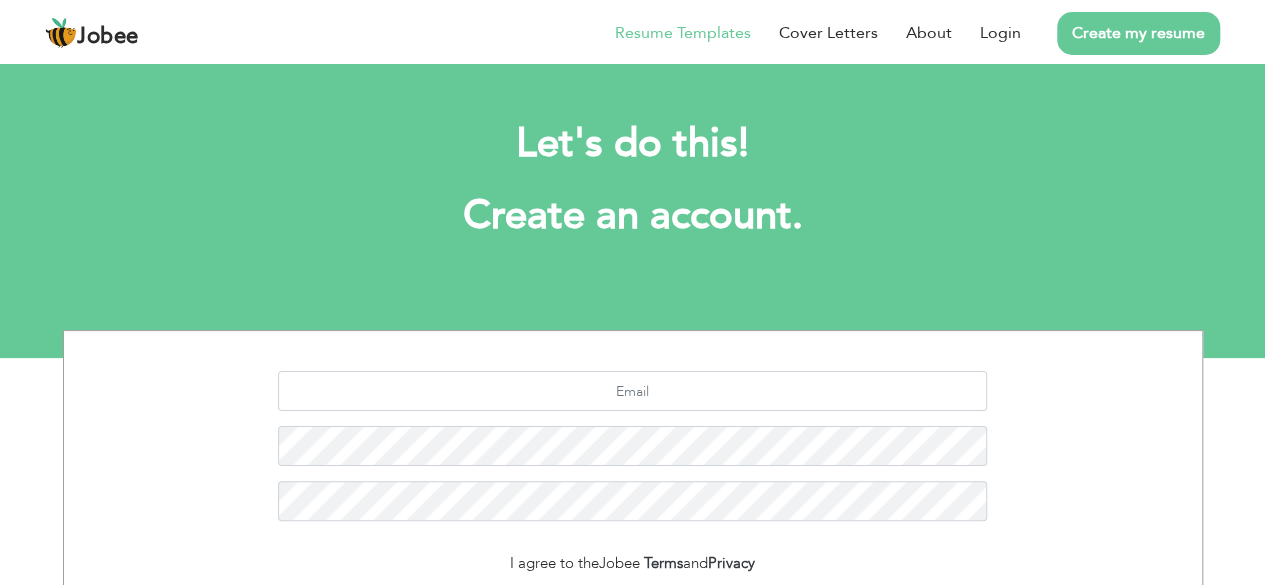 click on "Resume Templates" at bounding box center [683, 33] 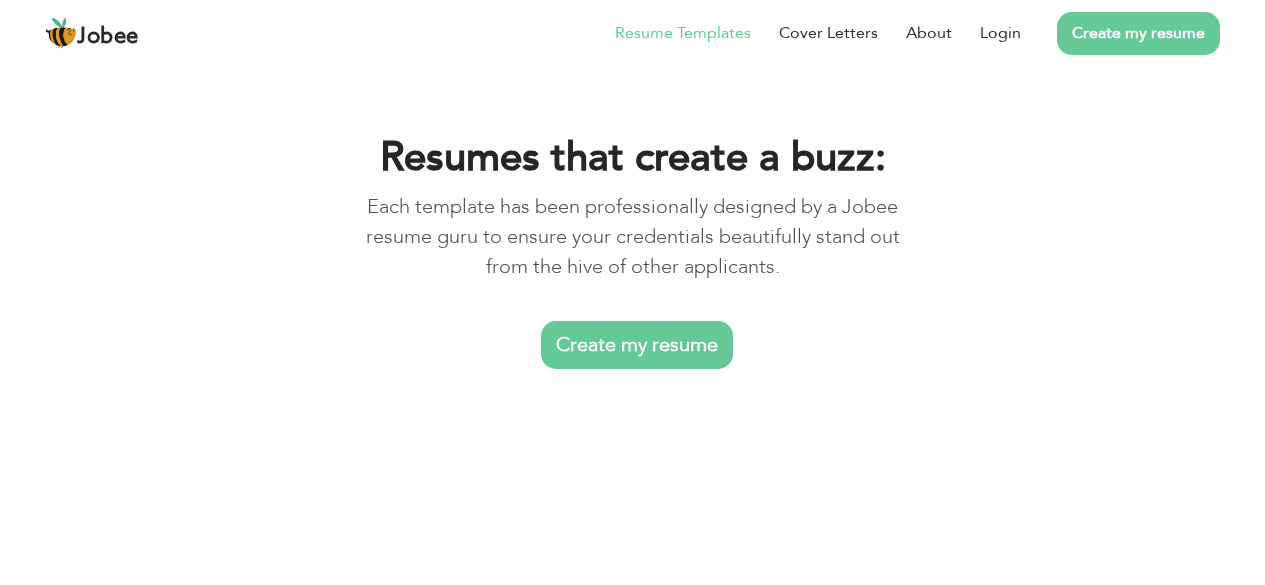 scroll, scrollTop: 0, scrollLeft: 0, axis: both 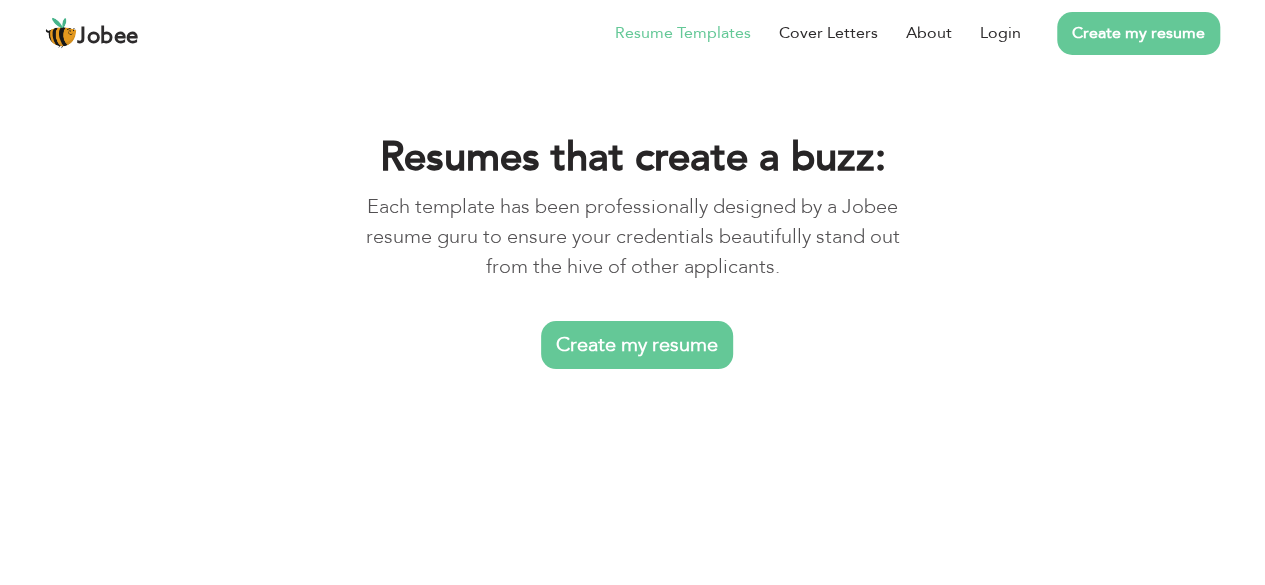 click on "Create my resume" at bounding box center (637, 345) 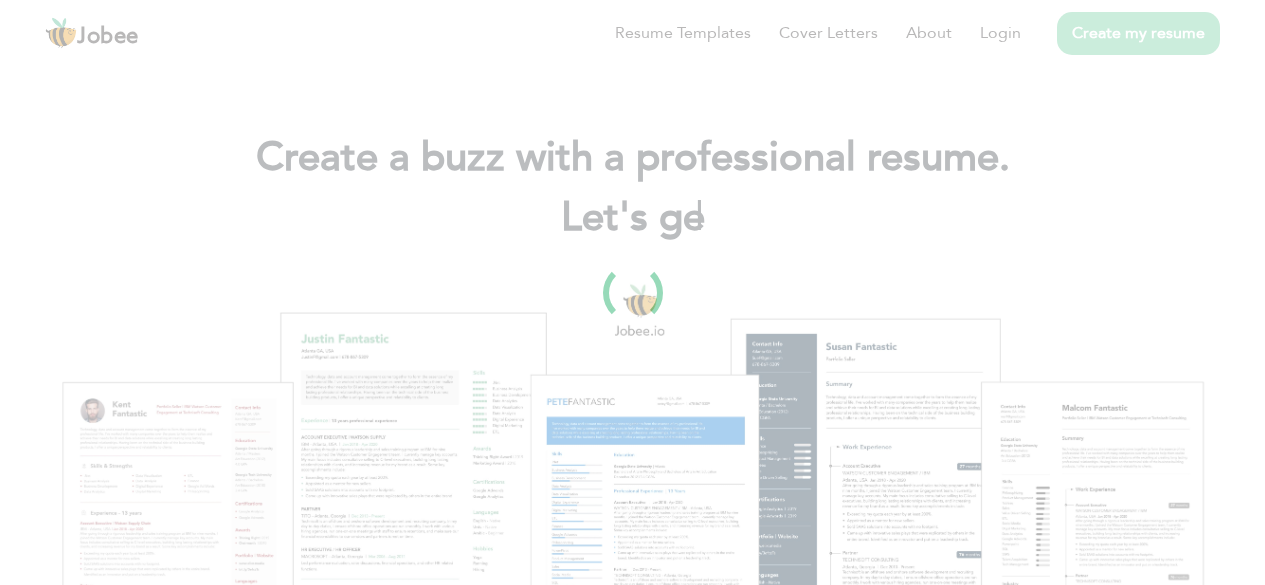 scroll, scrollTop: 0, scrollLeft: 0, axis: both 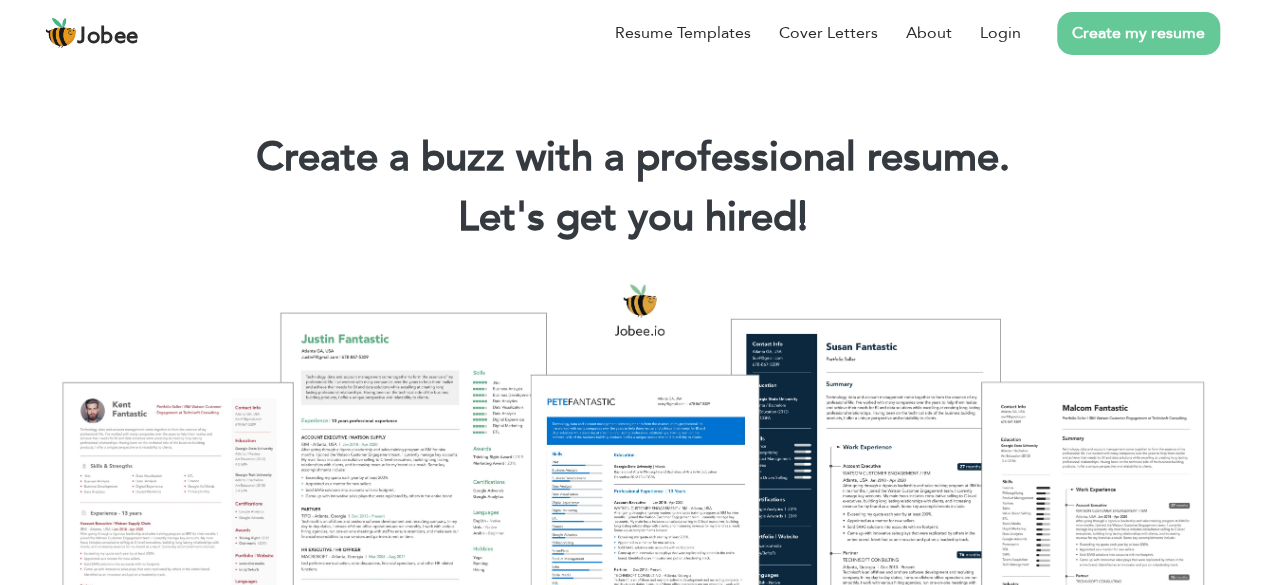 click at bounding box center (632, 478) 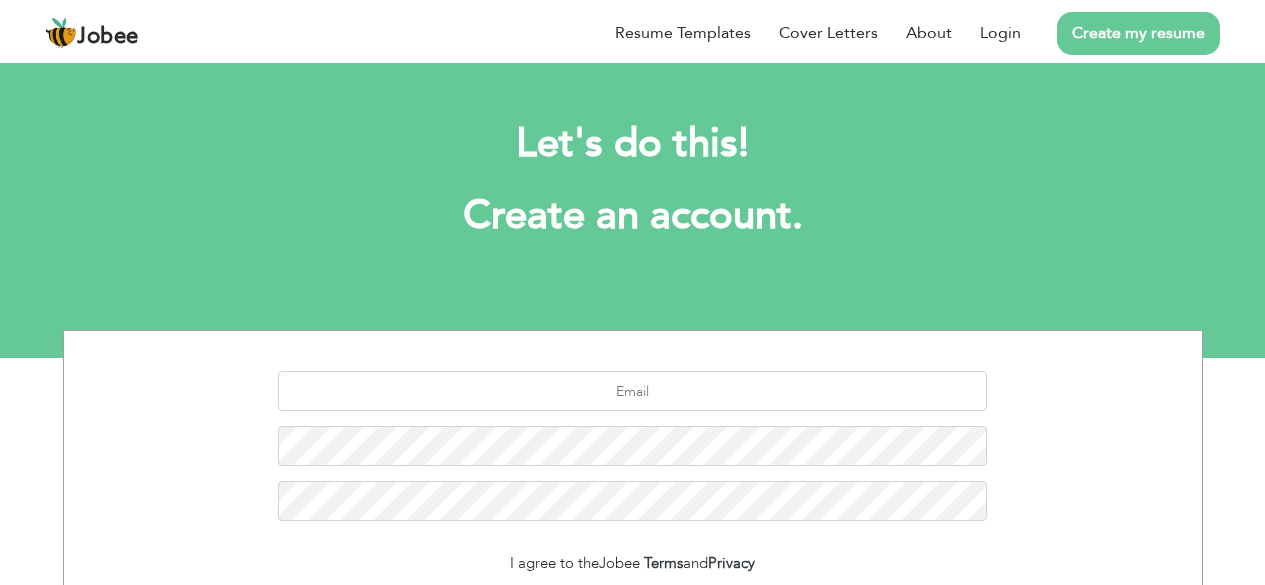 scroll, scrollTop: 0, scrollLeft: 0, axis: both 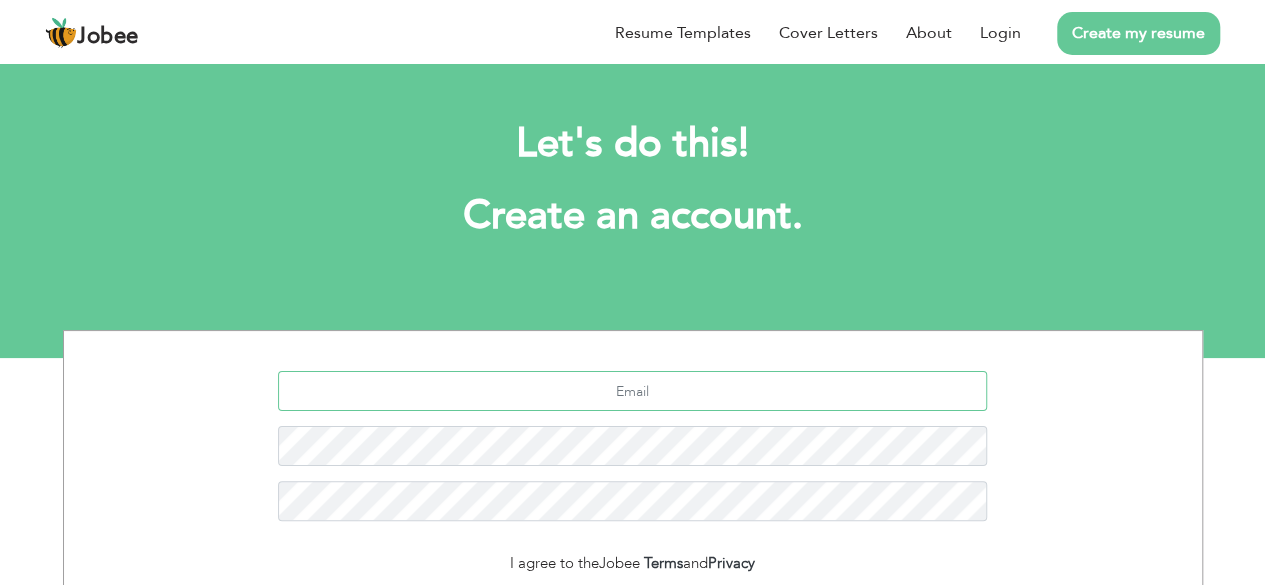 click at bounding box center [632, 391] 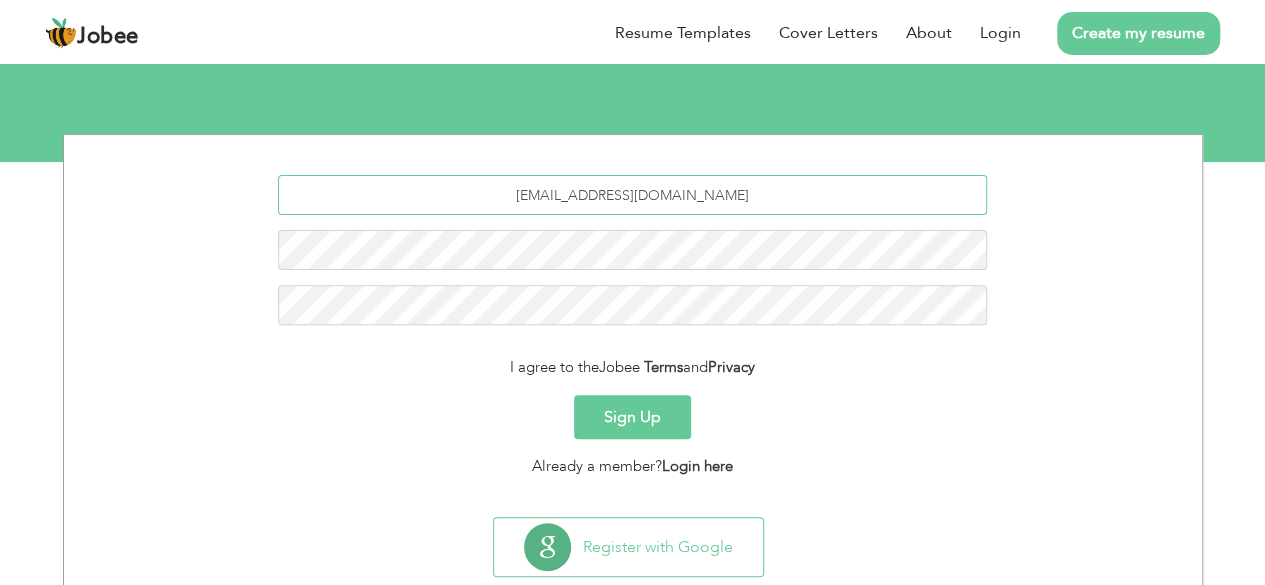 scroll, scrollTop: 244, scrollLeft: 0, axis: vertical 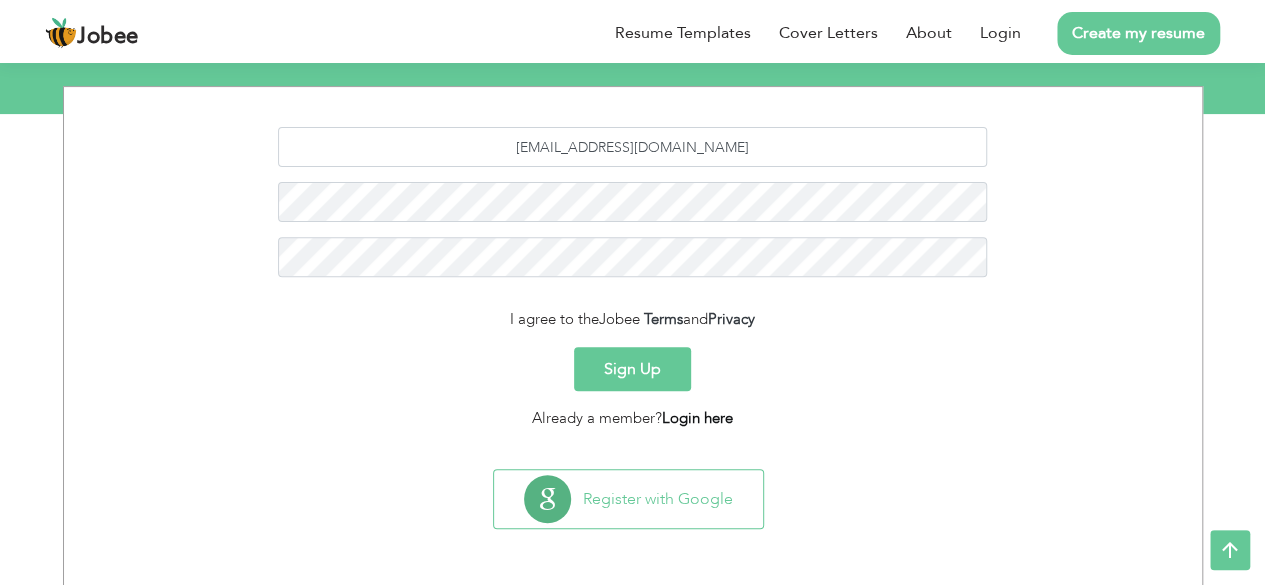 click on "Login here" at bounding box center [697, 418] 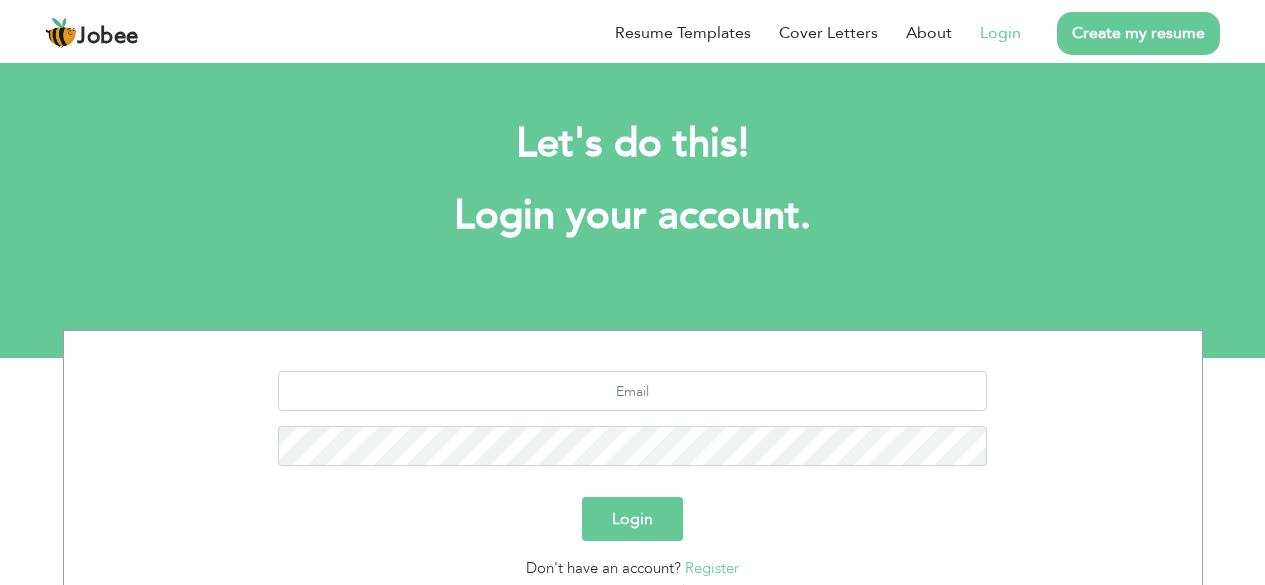 scroll, scrollTop: 0, scrollLeft: 0, axis: both 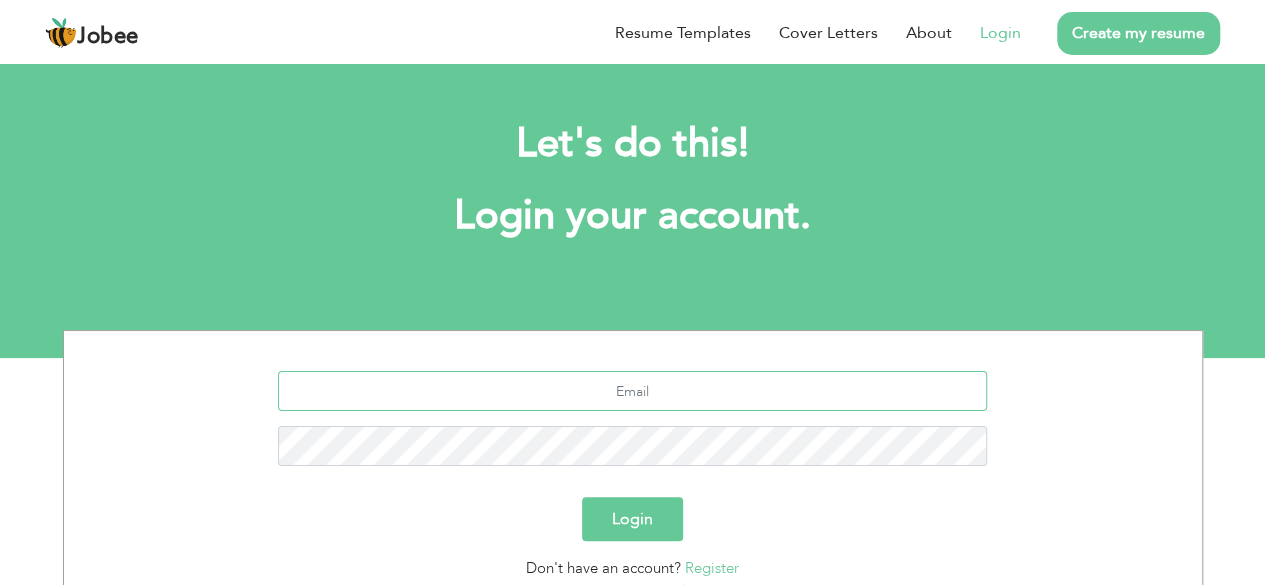 click at bounding box center [632, 391] 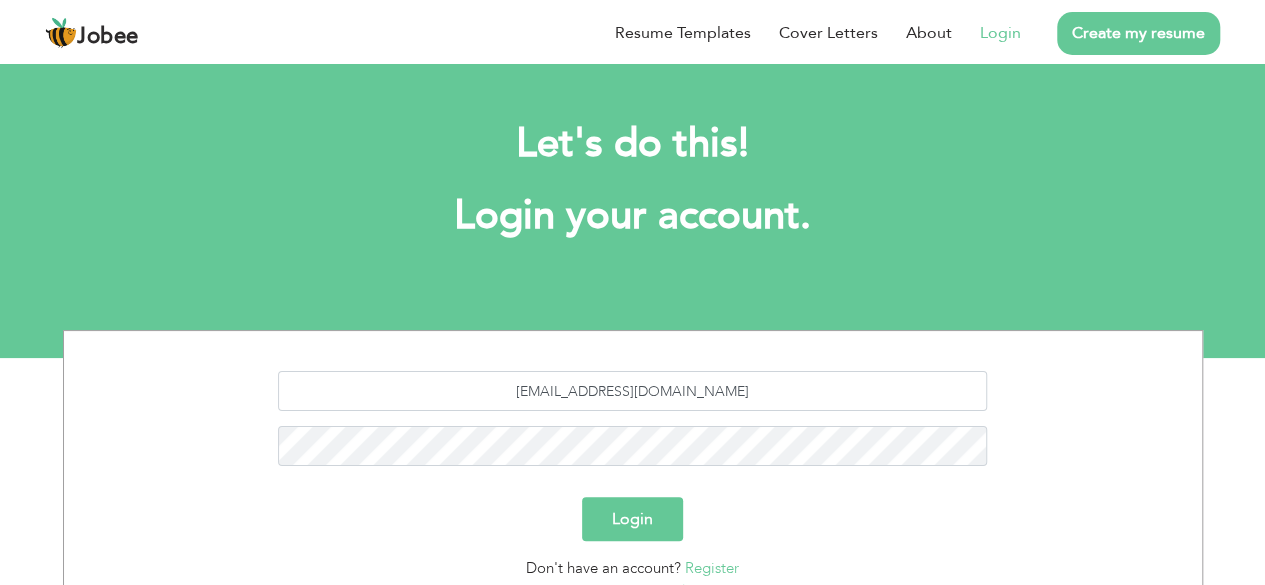 click on "Login" at bounding box center [632, 519] 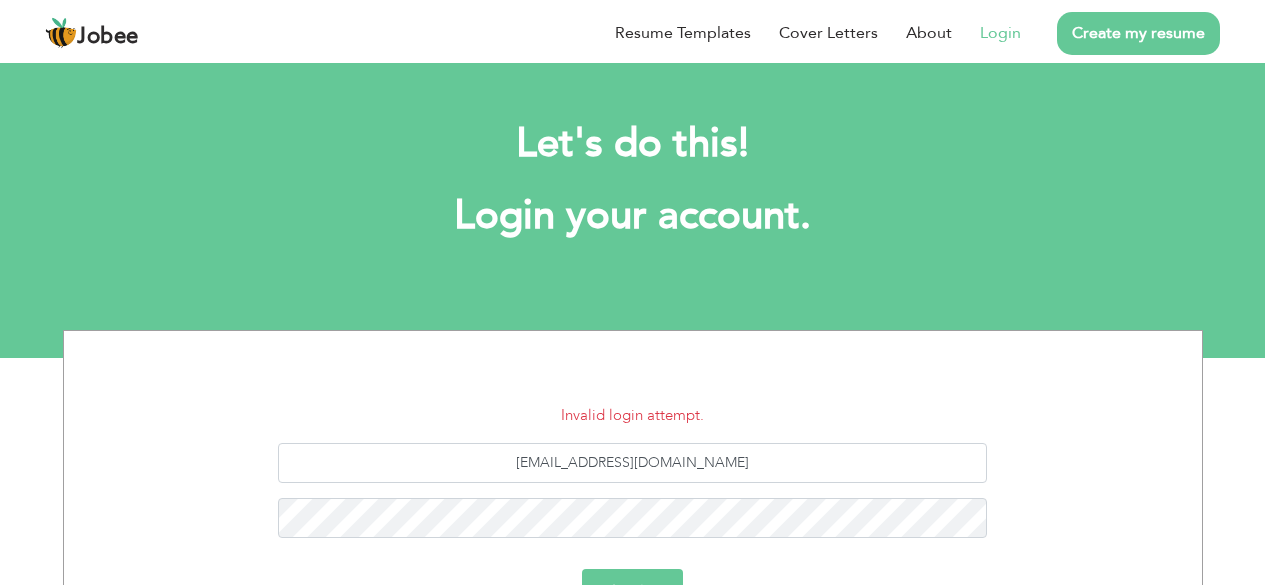 scroll, scrollTop: 0, scrollLeft: 0, axis: both 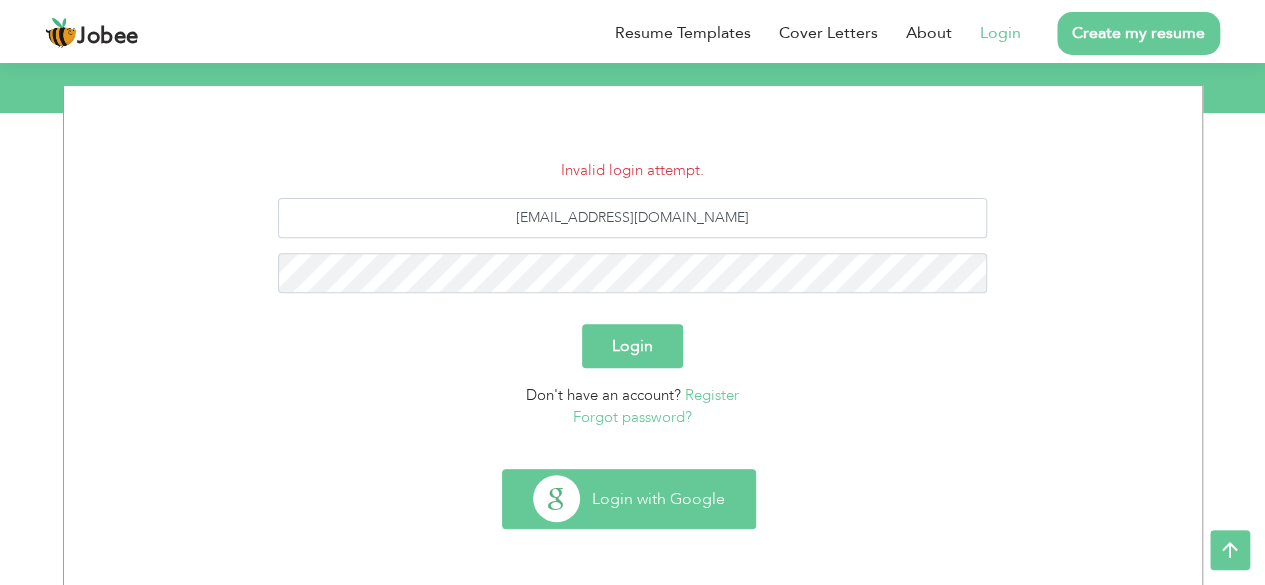 click on "Login with Google" at bounding box center (629, 499) 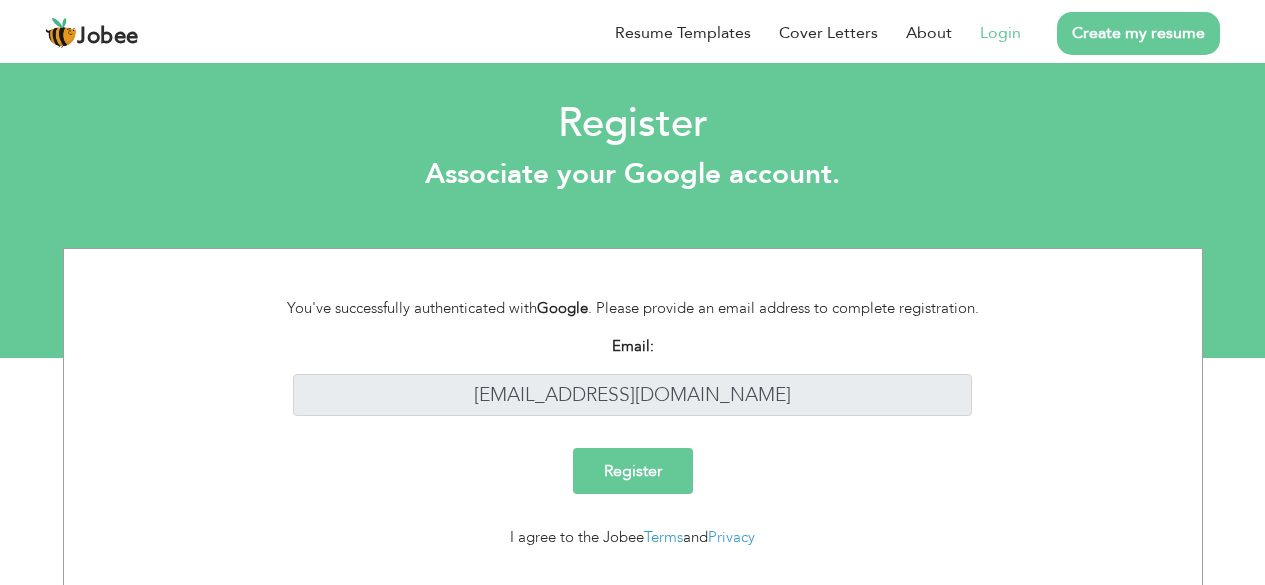 scroll, scrollTop: 0, scrollLeft: 0, axis: both 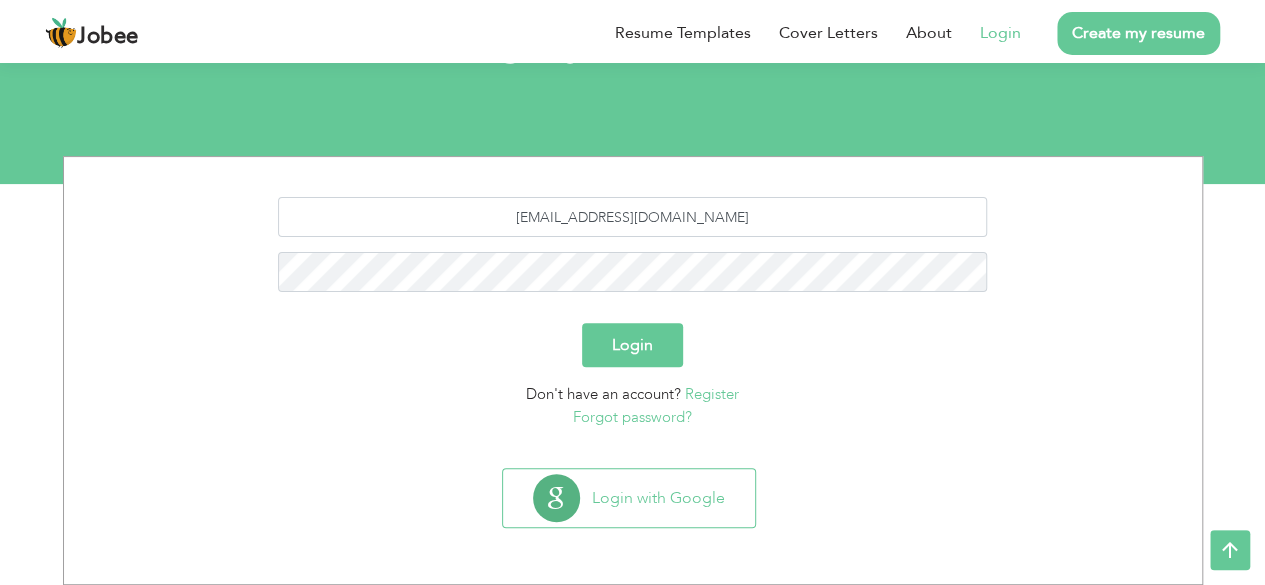 click on "Forgot password?" at bounding box center (632, 417) 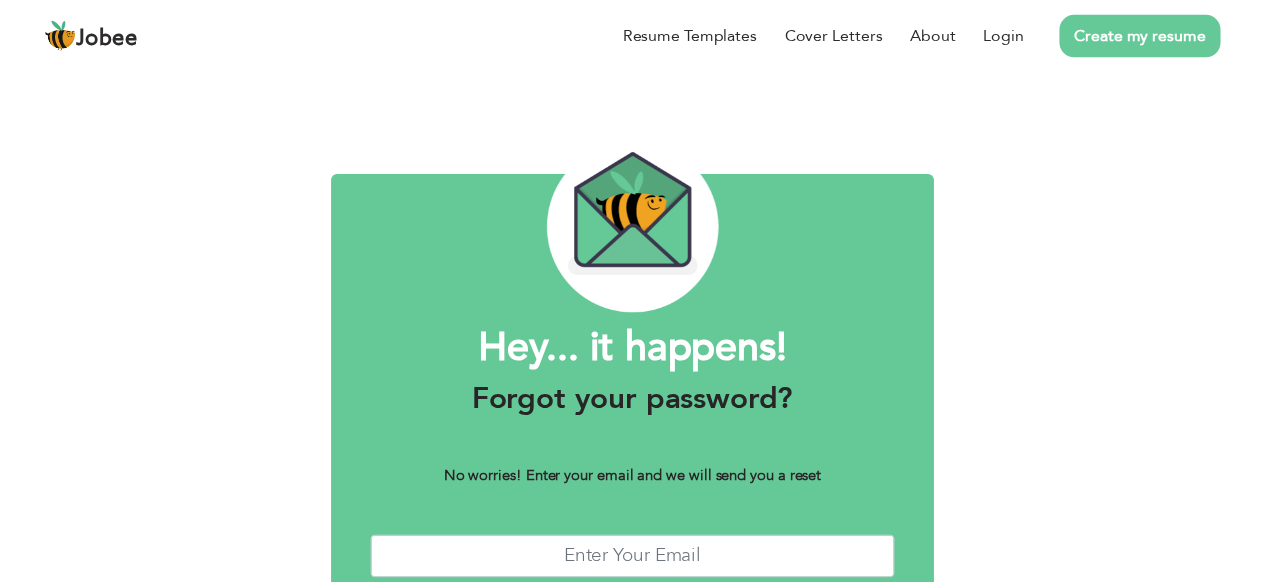 scroll, scrollTop: 0, scrollLeft: 0, axis: both 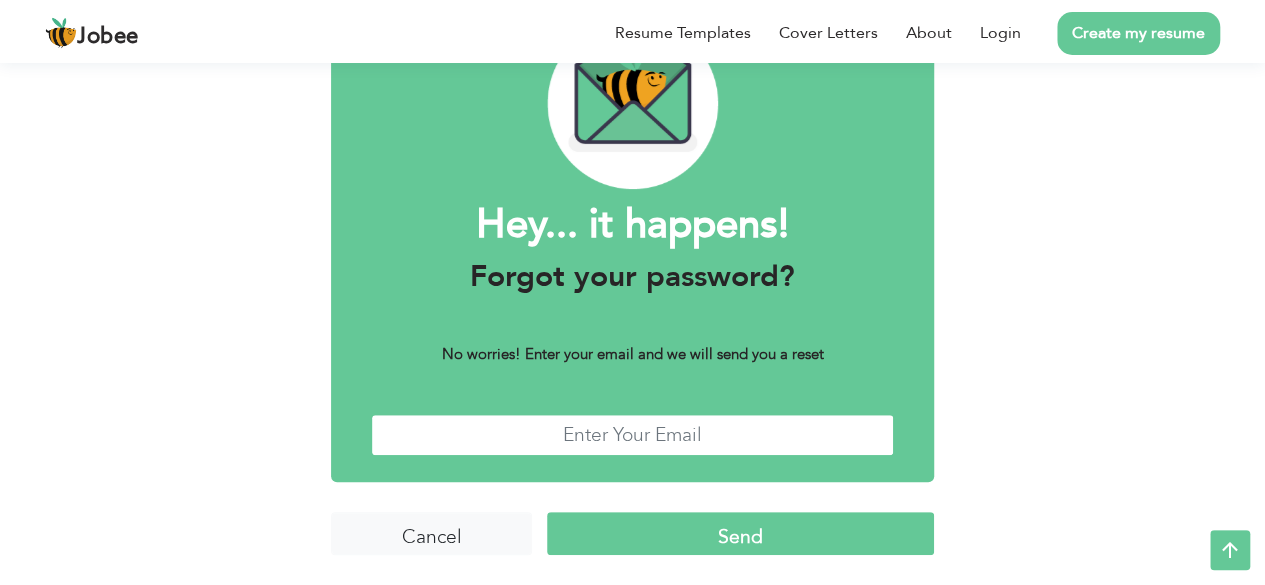 click at bounding box center (632, 435) 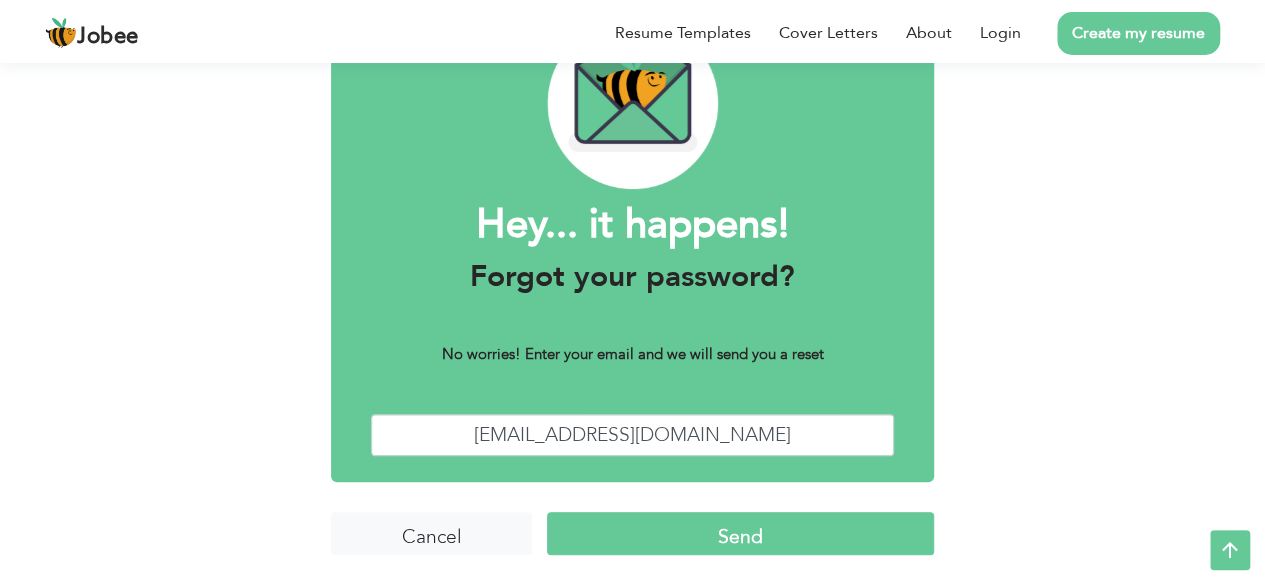 click on "Send" at bounding box center [740, 533] 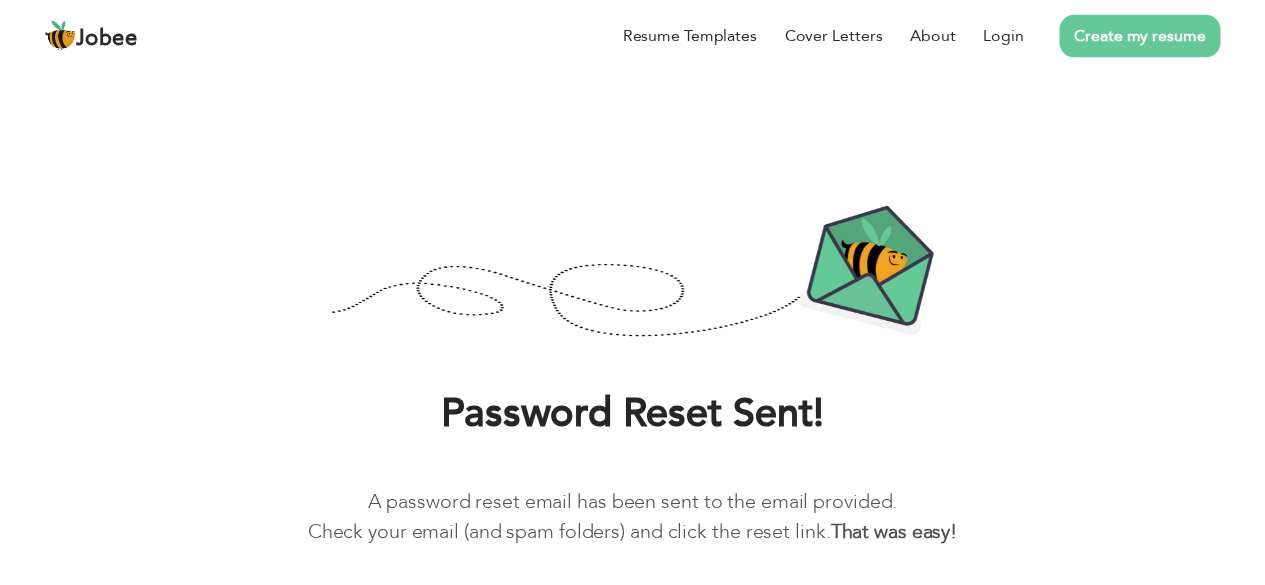 scroll, scrollTop: 0, scrollLeft: 0, axis: both 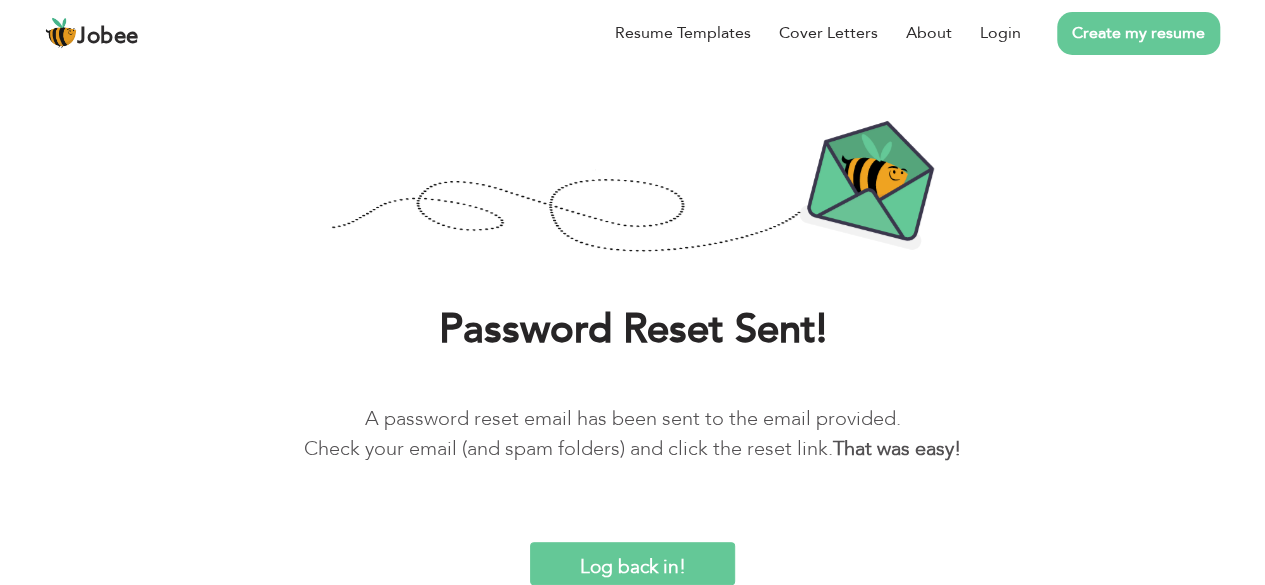 click on "Log back in!" at bounding box center [633, 563] 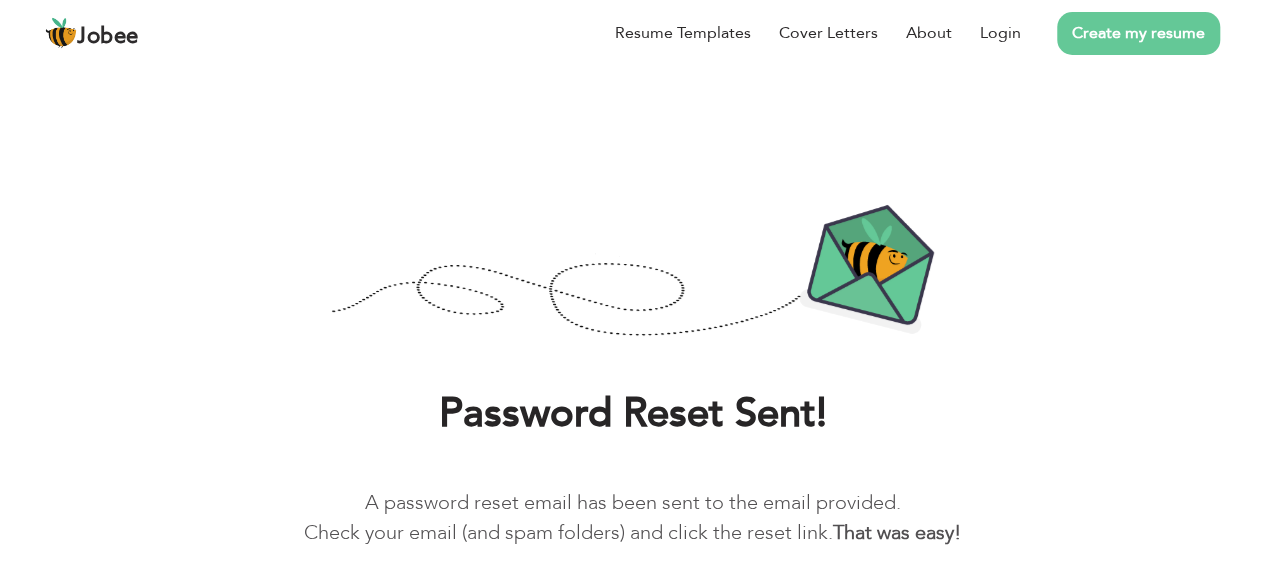 scroll, scrollTop: 84, scrollLeft: 0, axis: vertical 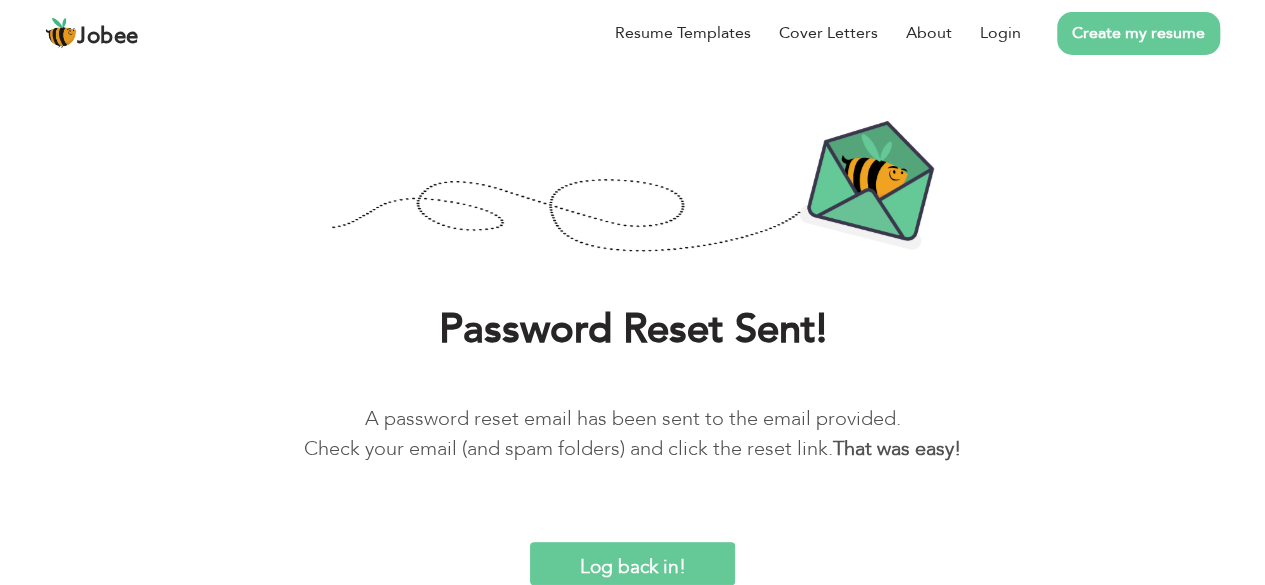 click on "Log back in!" at bounding box center (633, 563) 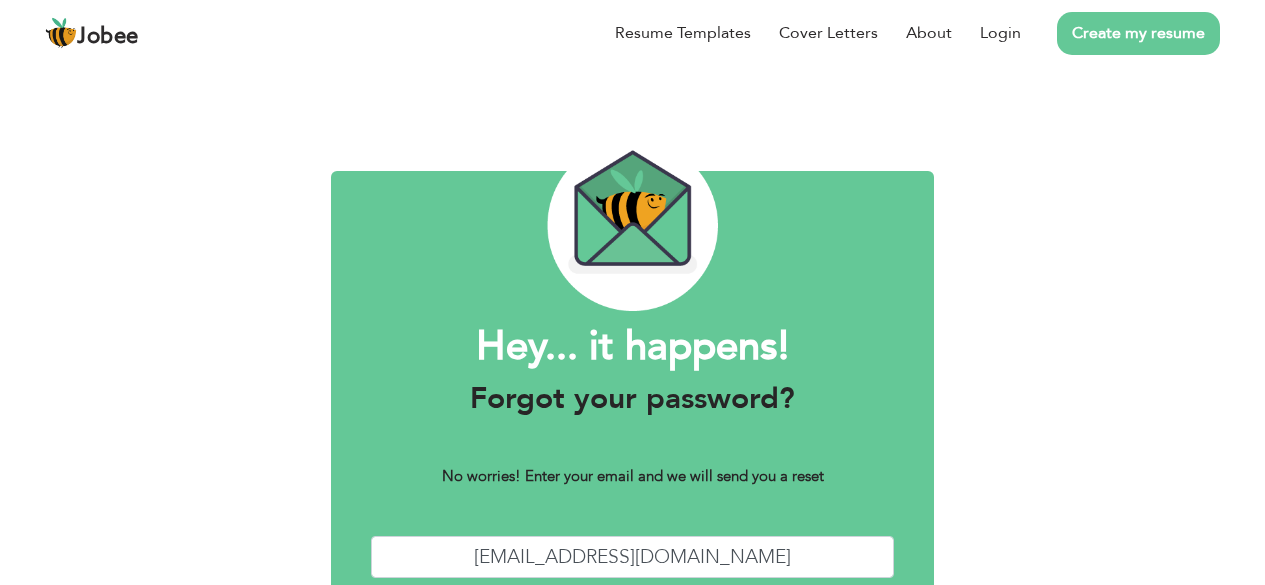 scroll, scrollTop: 79, scrollLeft: 0, axis: vertical 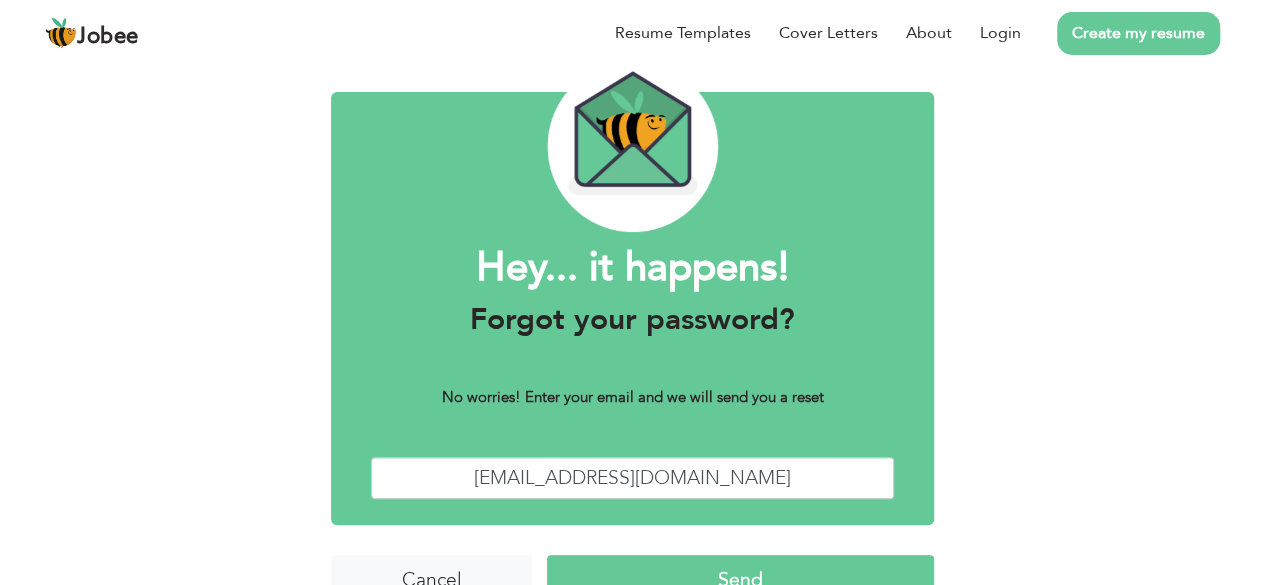 click on "Send" at bounding box center [740, 576] 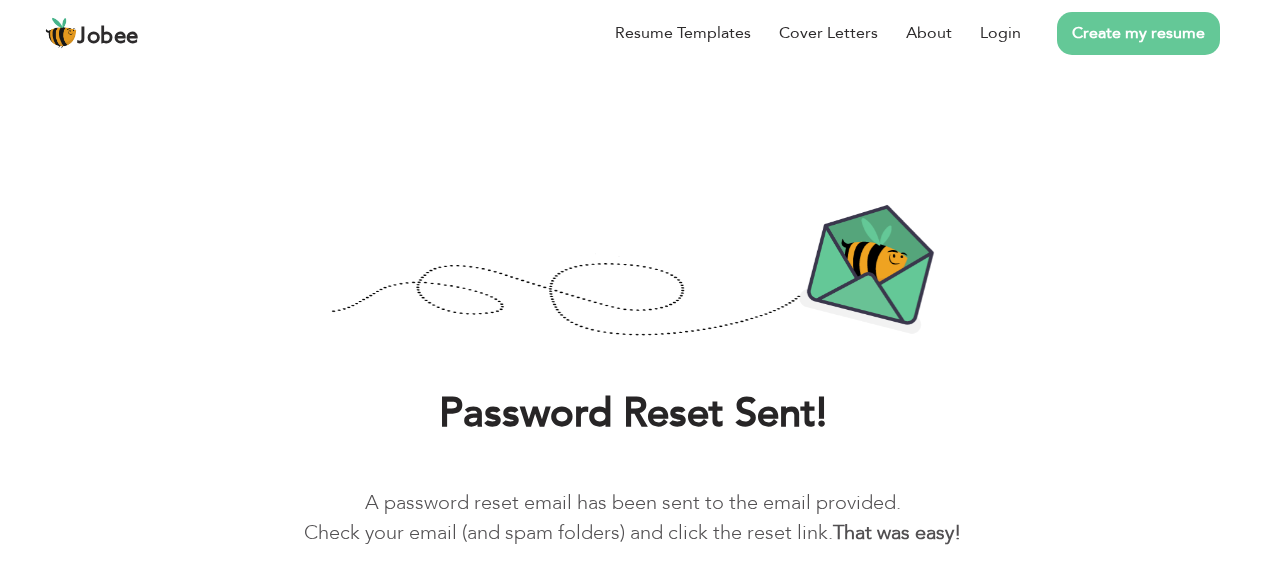 scroll, scrollTop: 0, scrollLeft: 0, axis: both 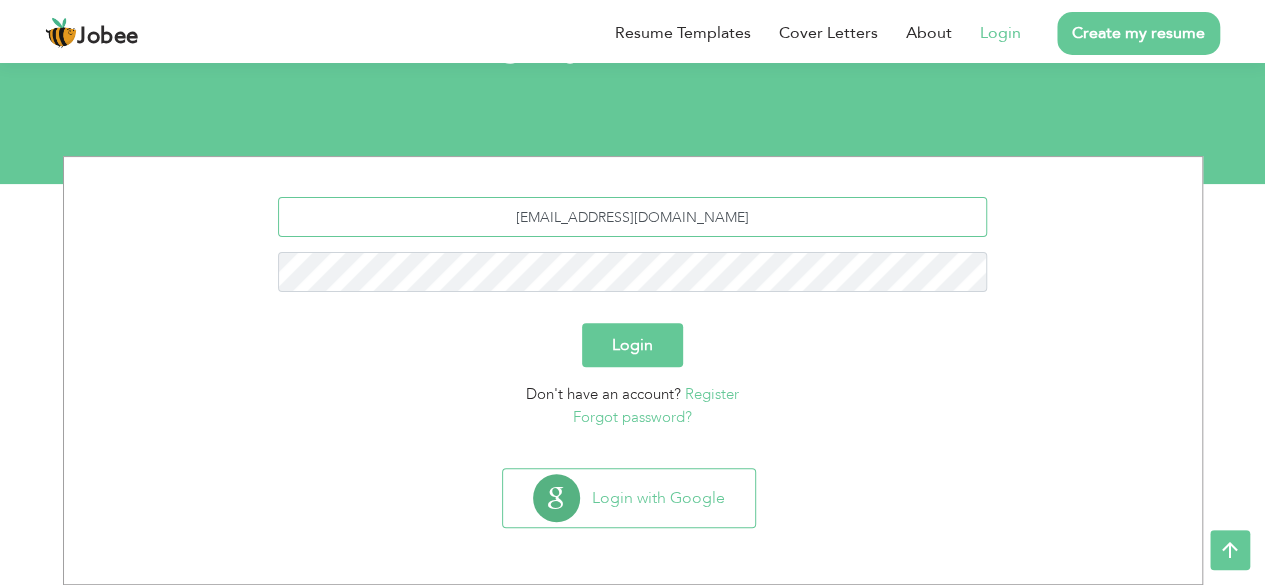 click on "[EMAIL_ADDRESS][DOMAIN_NAME]" at bounding box center [632, 217] 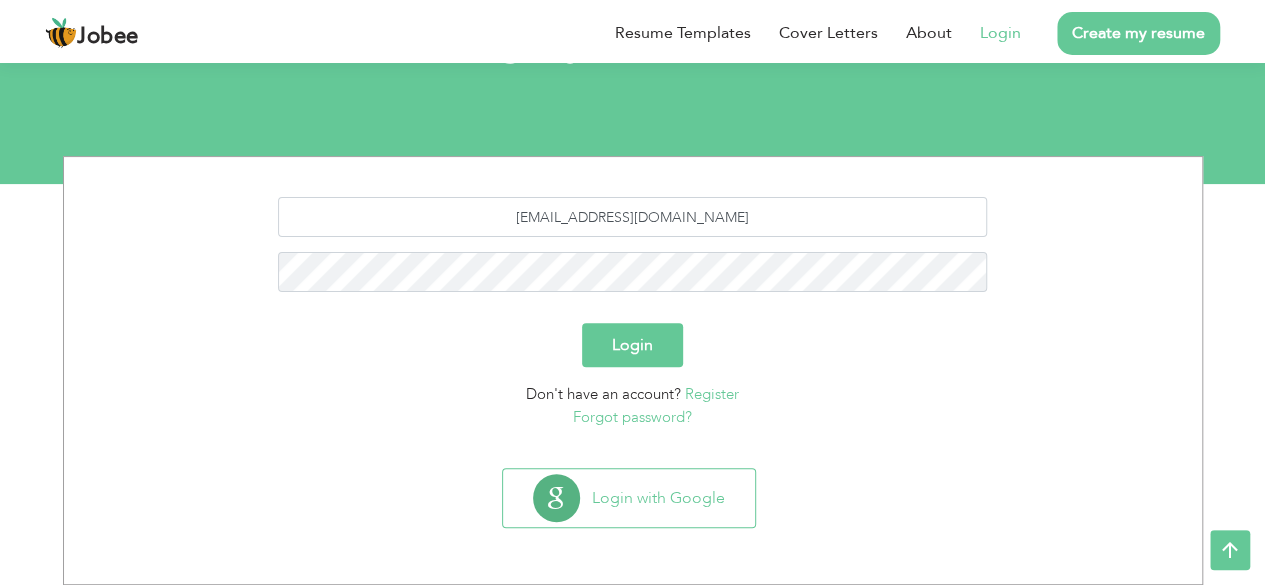 click on "Login" at bounding box center [632, 345] 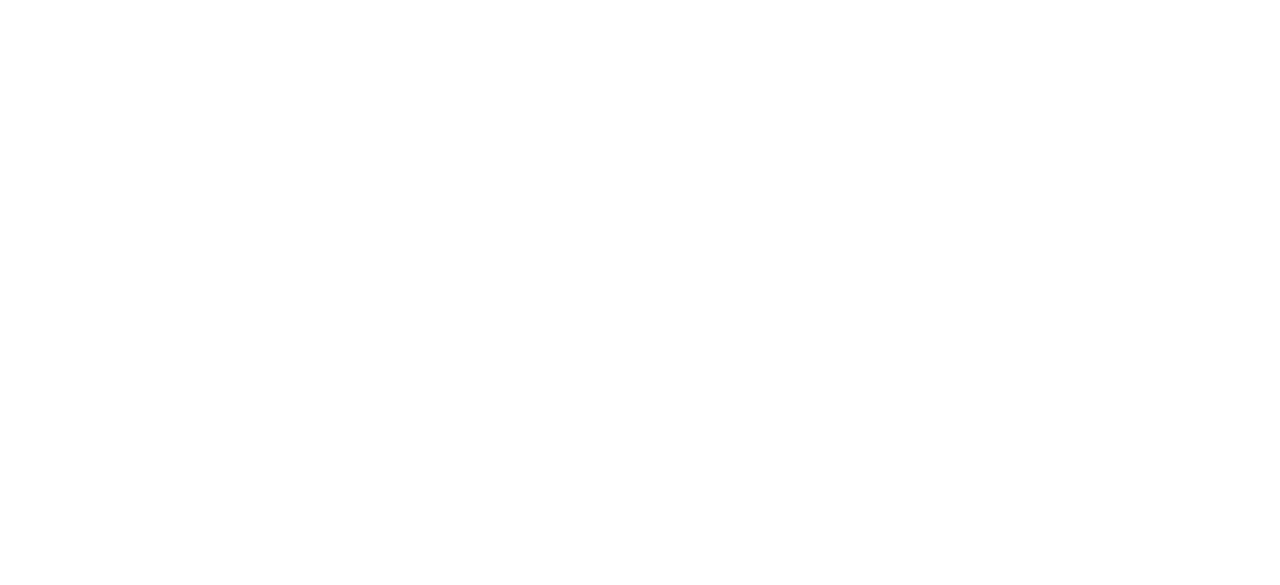 scroll, scrollTop: 0, scrollLeft: 0, axis: both 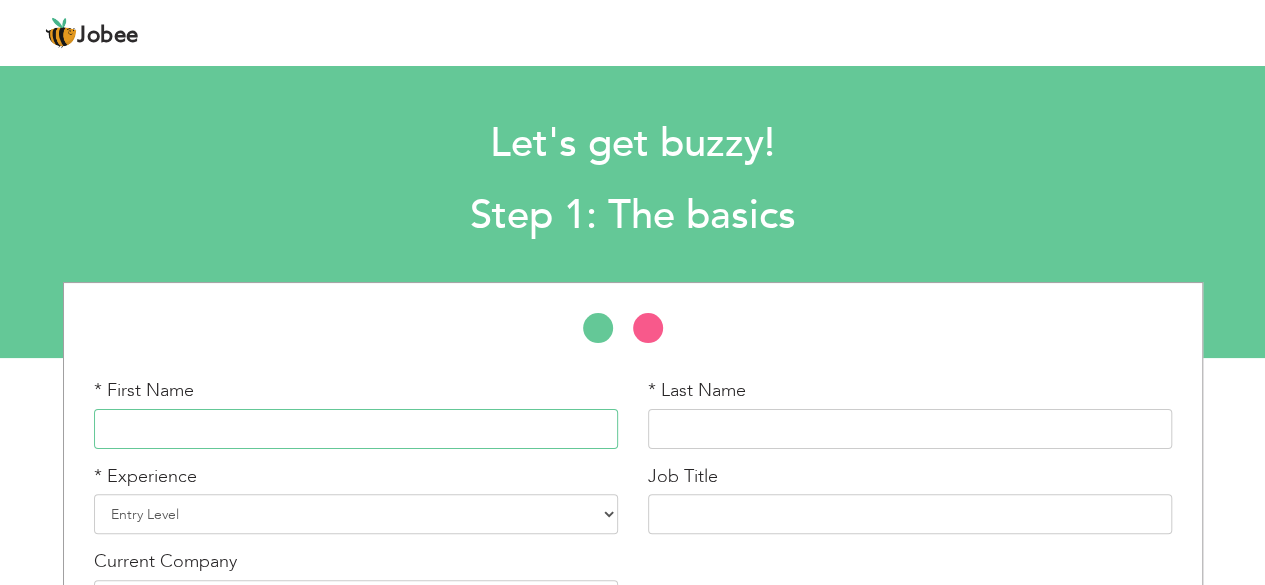 click at bounding box center [356, 429] 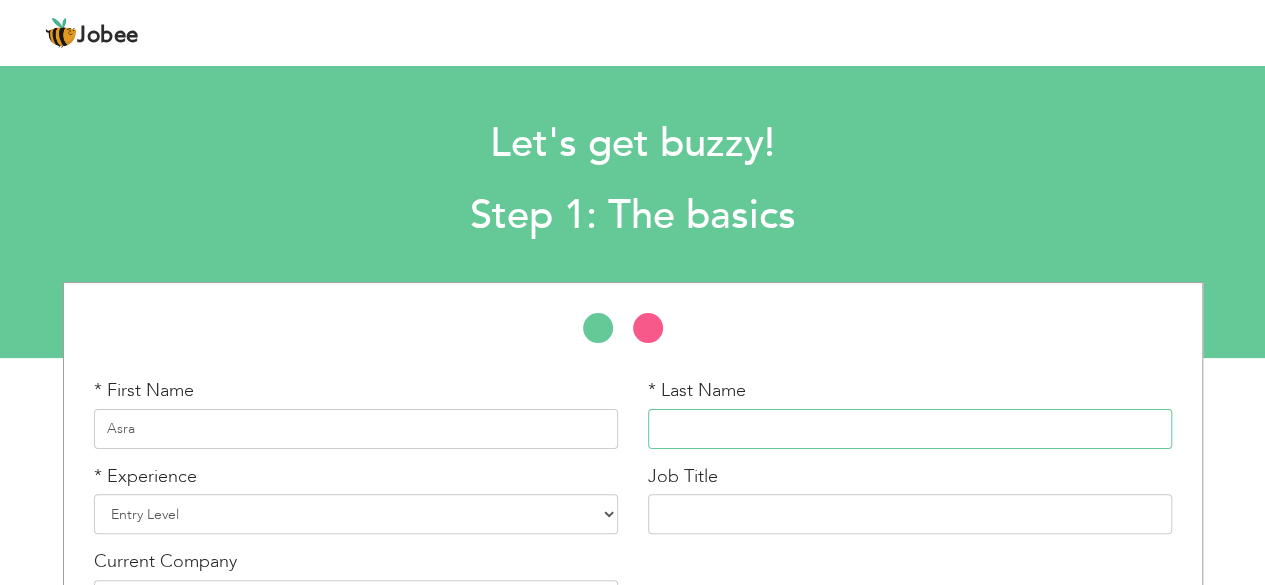 type on "Izhar" 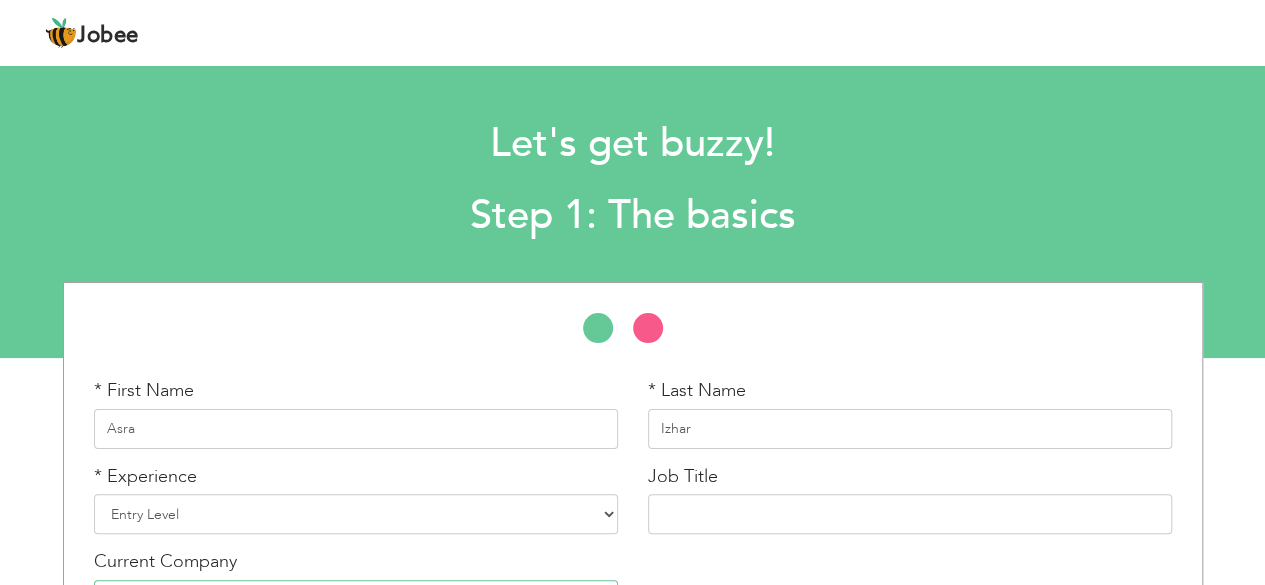 type on "Atlas Copco" 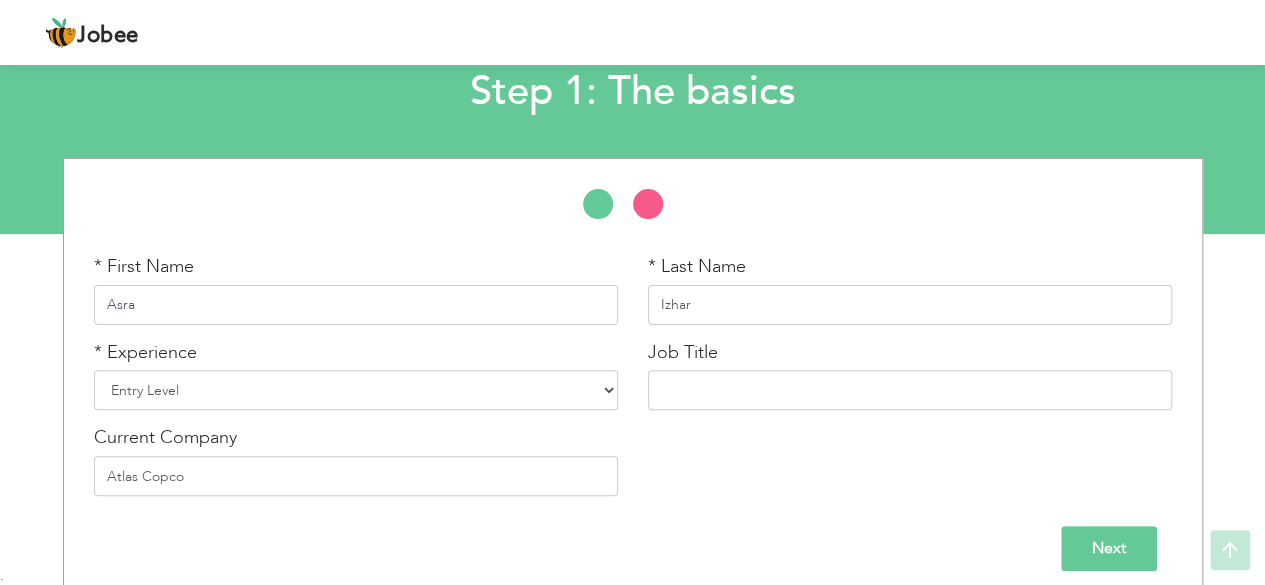 scroll, scrollTop: 139, scrollLeft: 0, axis: vertical 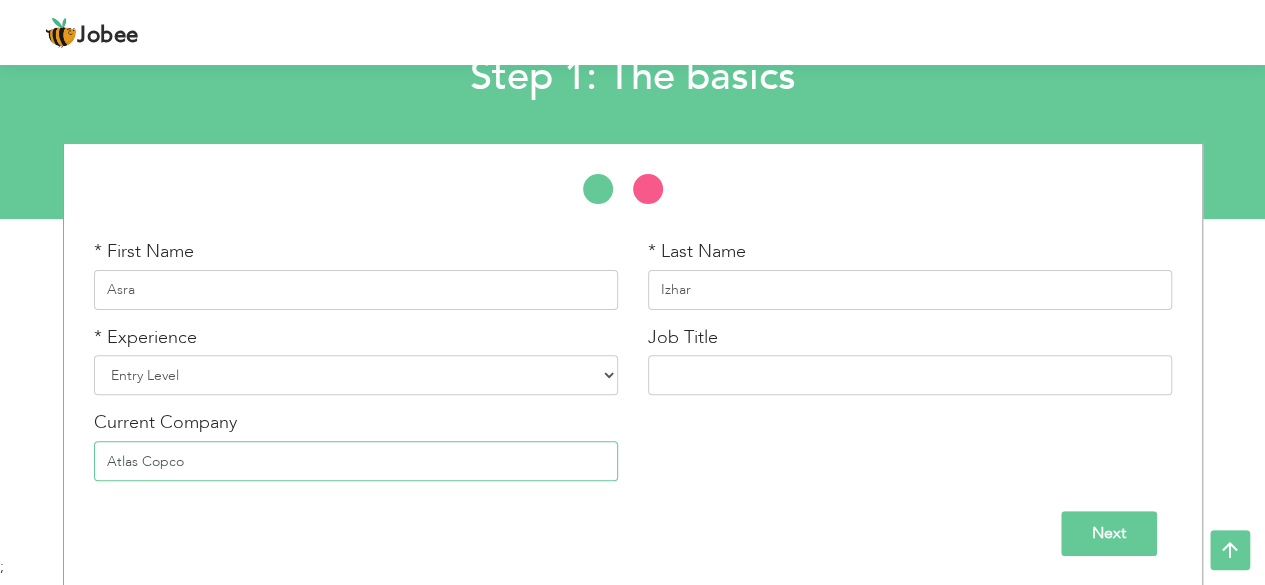click on "Atlas Copco" at bounding box center (356, 461) 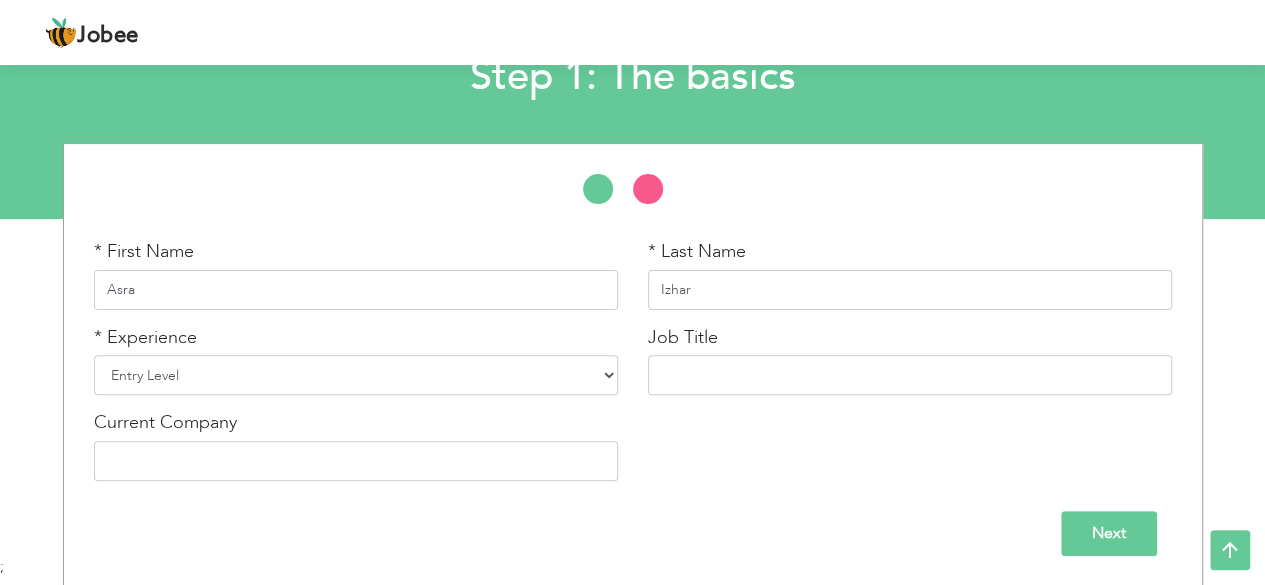 type 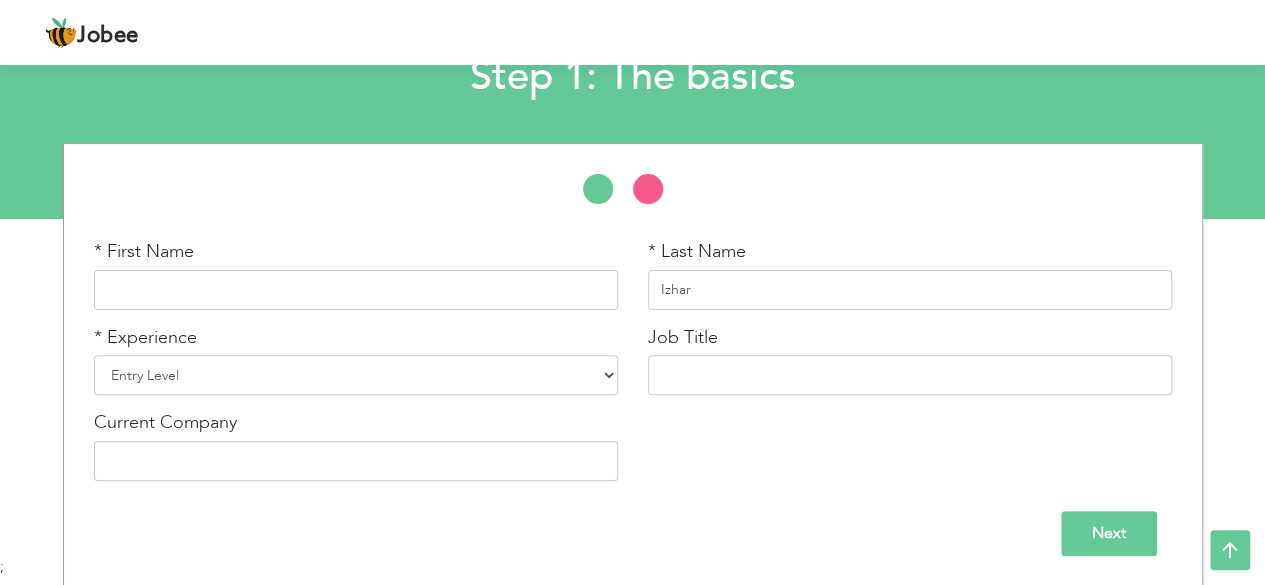 type 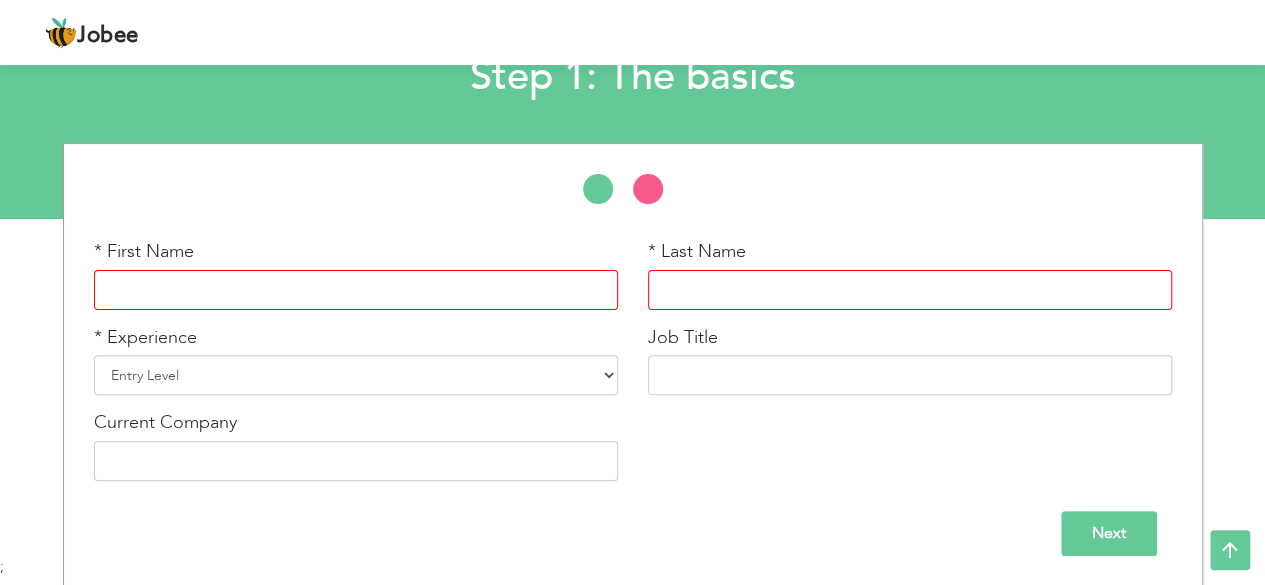 click on "* Experience
Entry Level
Less than 1 Year
1 Year
2 Years
3 Years
4 Years
5 Years
6 Years
7 Years
8 Years
9 Years
10 Years
11 Years
12 Years
13 Years
14 Years
15 Years
16 Years
17 Years
18 Years
19 Years
20 Years
21 Years
22 Years
23 Years
24 Years
25 Years
26 Years
27 Years
28 Years
29 Years
30 Years
31 Years
32 Years
33 Years
34 Years
35 Years
More than 35 Years" at bounding box center (356, 360) 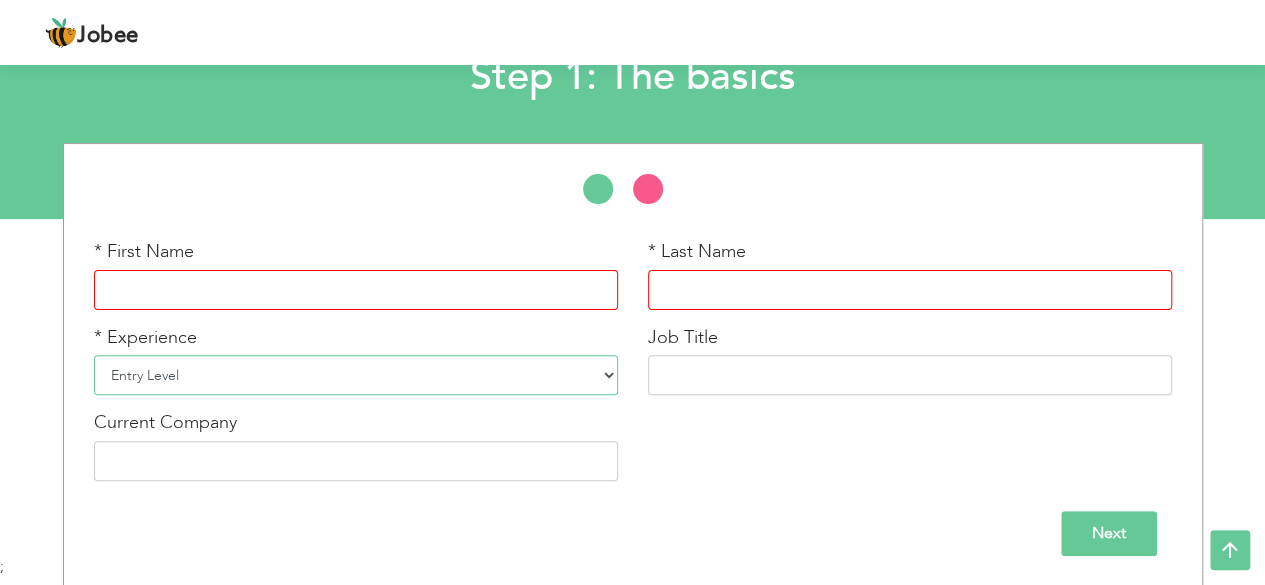 click on "Entry Level
Less than 1 Year
1 Year
2 Years
3 Years
4 Years
5 Years
6 Years
7 Years
8 Years
9 Years
10 Years
11 Years
12 Years
13 Years
14 Years
15 Years
16 Years
17 Years
18 Years
19 Years
20 Years
21 Years
22 Years
23 Years
24 Years
25 Years
26 Years
27 Years
28 Years
29 Years
30 Years
31 Years
32 Years
33 Years
34 Years
35 Years
More than 35 Years" at bounding box center (356, 375) 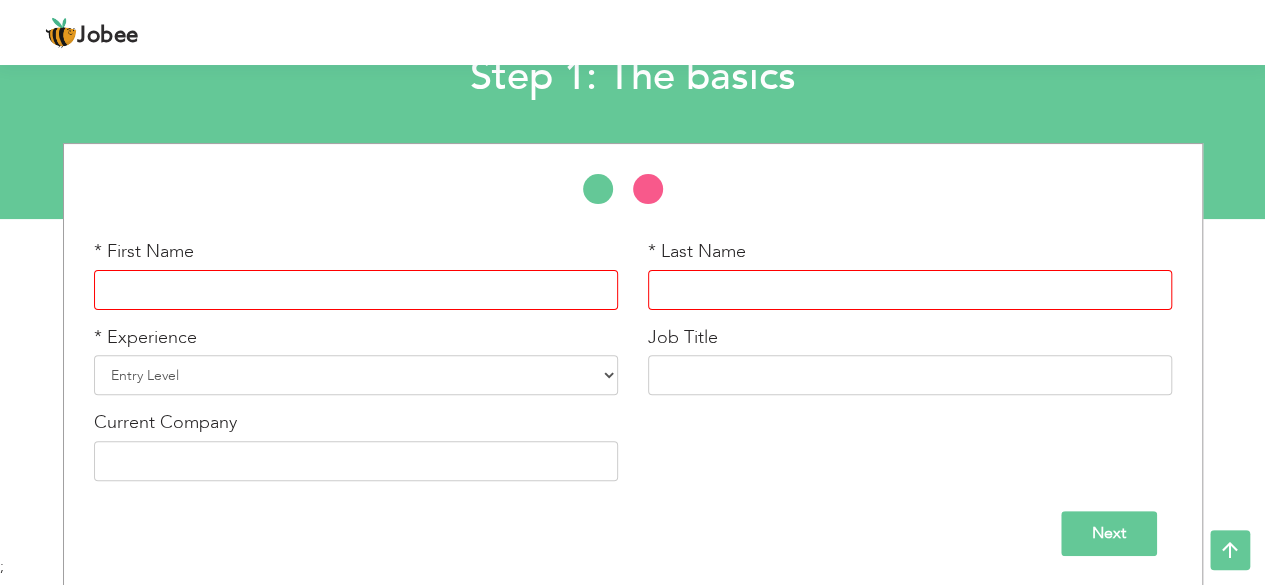 click at bounding box center (910, 290) 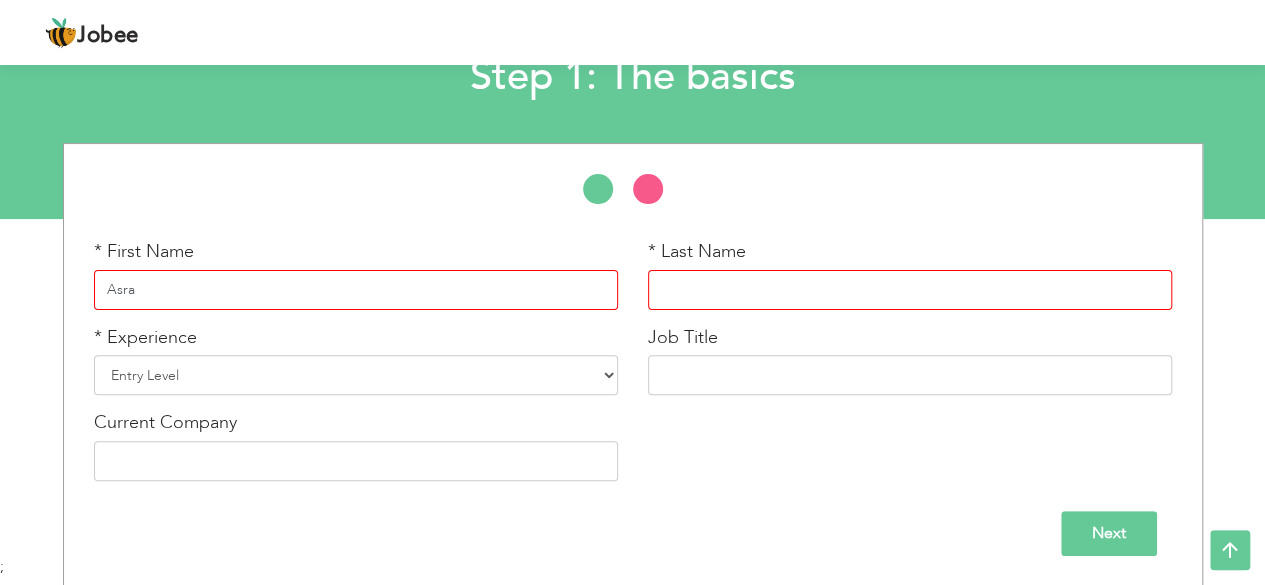 type on "Asra" 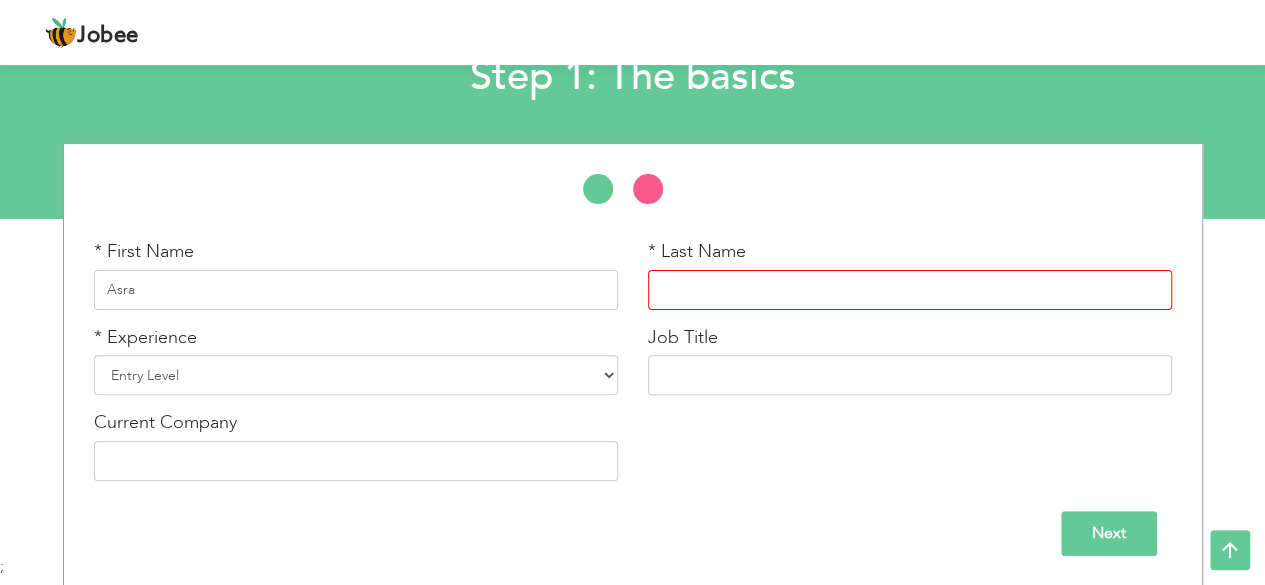 click at bounding box center [910, 290] 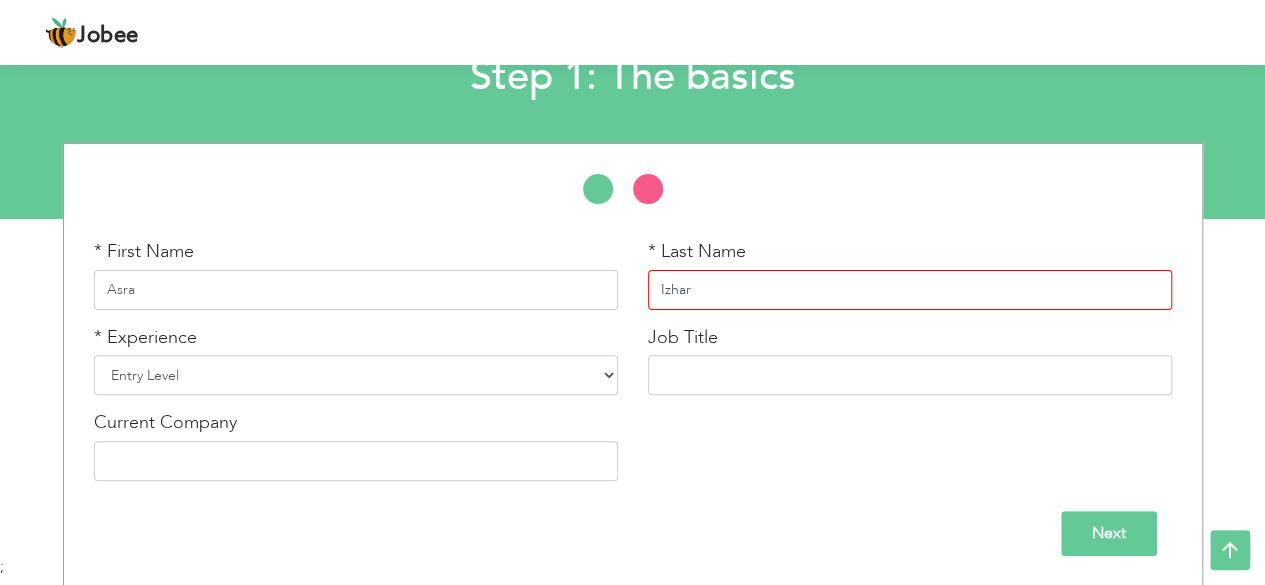 type on "Izhar" 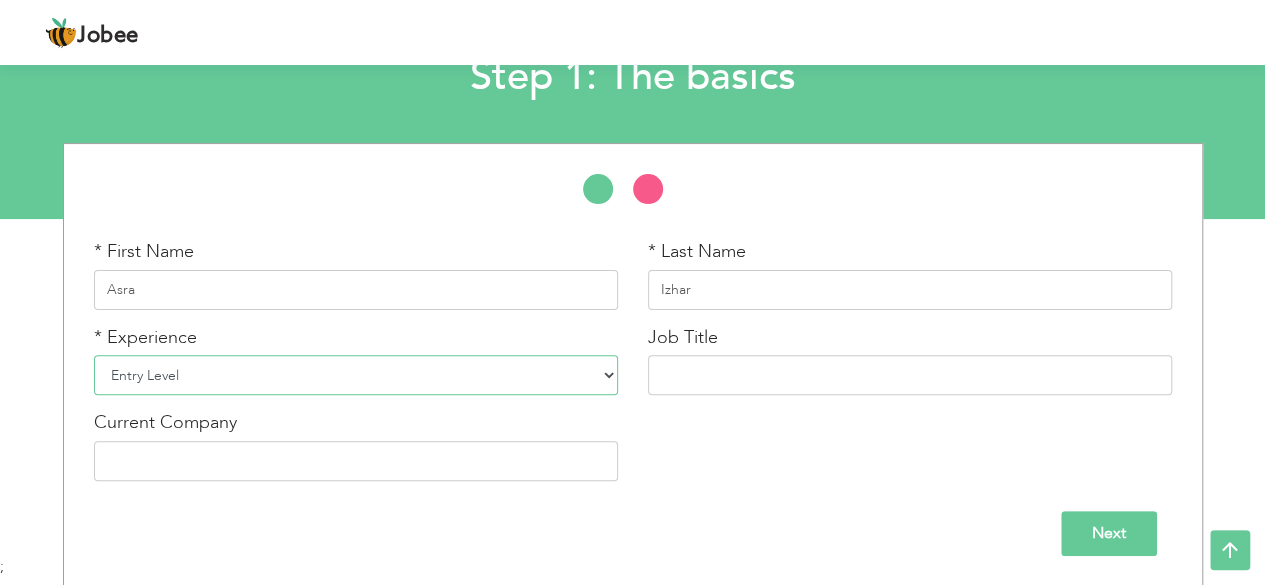 click on "Entry Level
Less than 1 Year
1 Year
2 Years
3 Years
4 Years
5 Years
6 Years
7 Years
8 Years
9 Years
10 Years
11 Years
12 Years
13 Years
14 Years
15 Years
16 Years
17 Years
18 Years
19 Years
20 Years
21 Years
22 Years
23 Years
24 Years
25 Years
26 Years
27 Years
28 Years
29 Years
30 Years
31 Years
32 Years
33 Years
34 Years
35 Years
More than 35 Years" at bounding box center (356, 375) 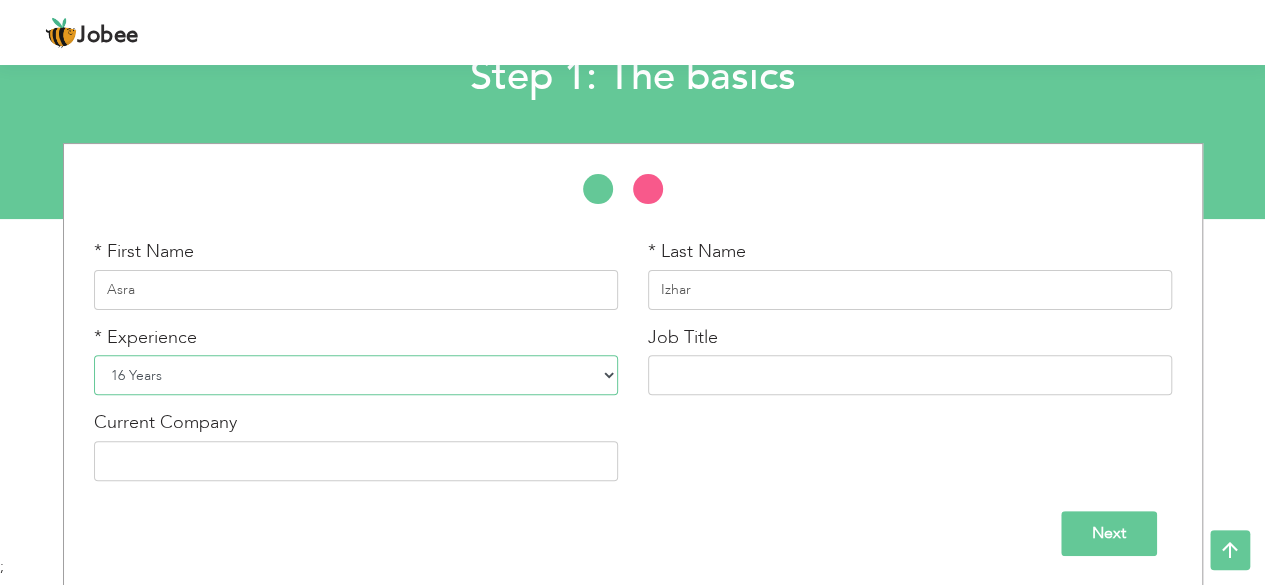 click on "Entry Level
Less than 1 Year
1 Year
2 Years
3 Years
4 Years
5 Years
6 Years
7 Years
8 Years
9 Years
10 Years
11 Years
12 Years
13 Years
14 Years
15 Years
16 Years
17 Years
18 Years
19 Years
20 Years
21 Years
22 Years
23 Years
24 Years
25 Years
26 Years
27 Years
28 Years
29 Years
30 Years
31 Years
32 Years
33 Years
34 Years
35 Years
More than 35 Years" at bounding box center [356, 375] 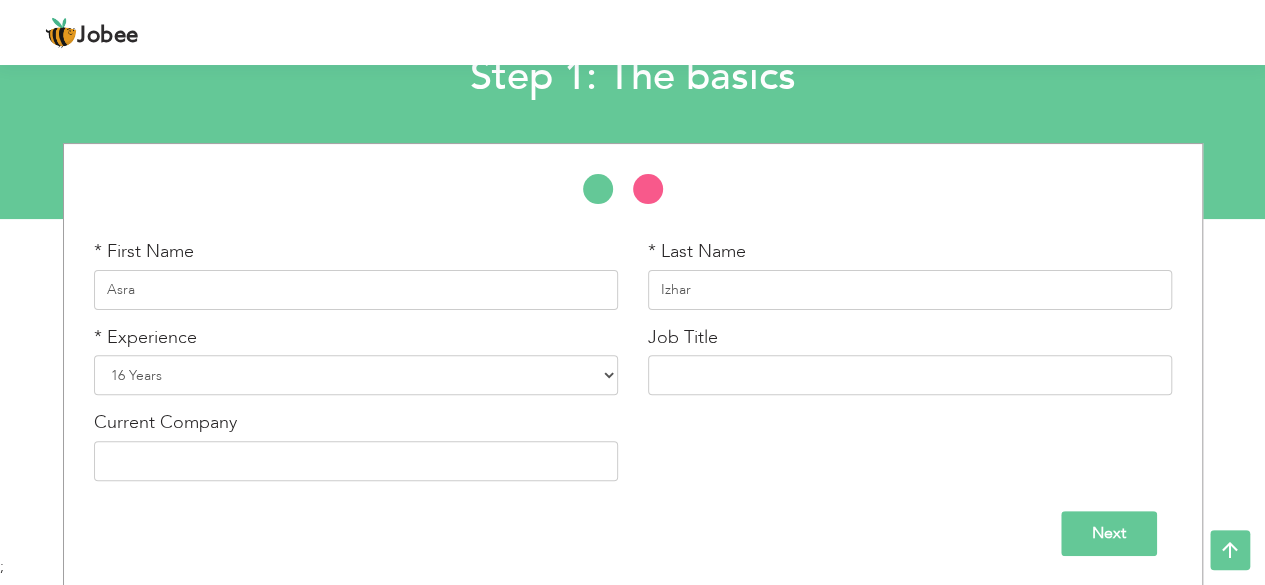 click on "Next" at bounding box center (1109, 533) 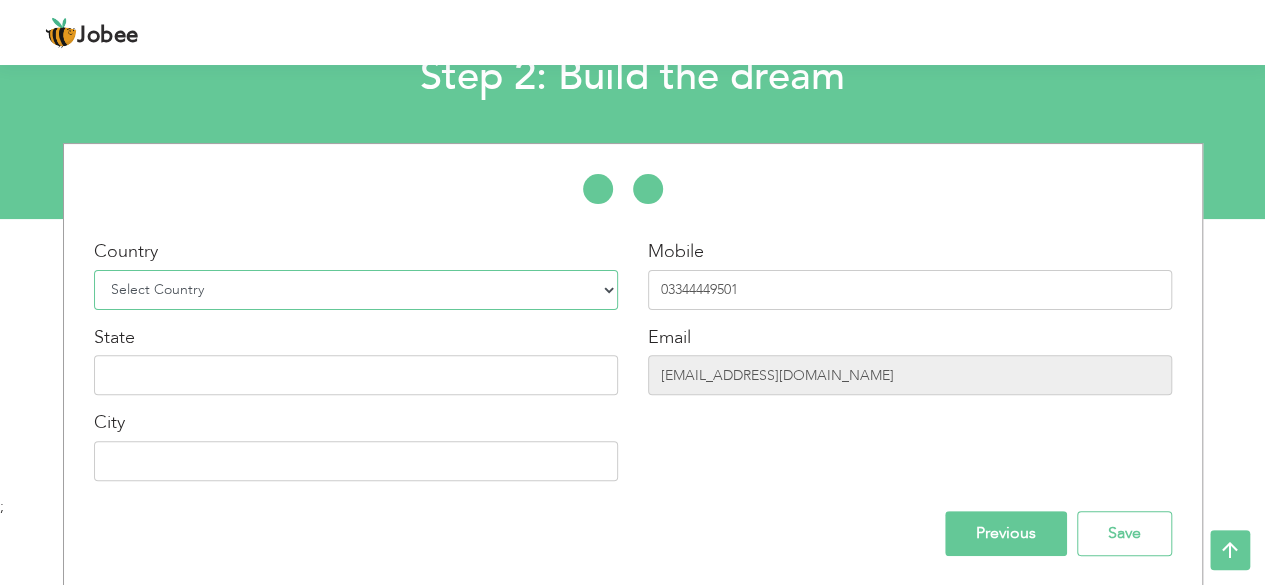 click on "Select Country
Afghanistan
Albania
Algeria
American Samoa
Andorra
Angola
Anguilla
Antarctica
Antigua and Barbuda
Argentina
Armenia
Aruba
Australia
Austria
Azerbaijan
Bahamas
Bahrain
Bangladesh
Barbados
Belarus
Belgium
Belize
Benin
Bermuda
Bhutan
Bolivia
Bosnia-Herzegovina
Botswana
Bouvet Island
Brazil
British Indian Ocean Territory
Brunei Darussalam
Bulgaria
Burkina Faso
Burundi
Cambodia
Cameroon
Canada
Cape Verde
Cayman Islands
Central African Republic
Chad
Chile
China
Christmas Island
Cocos (Keeling) Islands
Colombia
Comoros
Congo
Congo, Dem. Republic
Cook Islands
Costa Rica
Croatia
Cuba
Cyprus
Czech Rep
Denmark
Djibouti
Dominica
Dominican Republic
Ecuador
Egypt
El Salvador
Equatorial Guinea
Eritrea
Estonia
Ethiopia
European Union
Falkland Islands (Malvinas)
Faroe Islands
Fiji
Finland
France
French Guiana
French Southern Territories
Gabon
Gambia
Georgia" at bounding box center (356, 290) 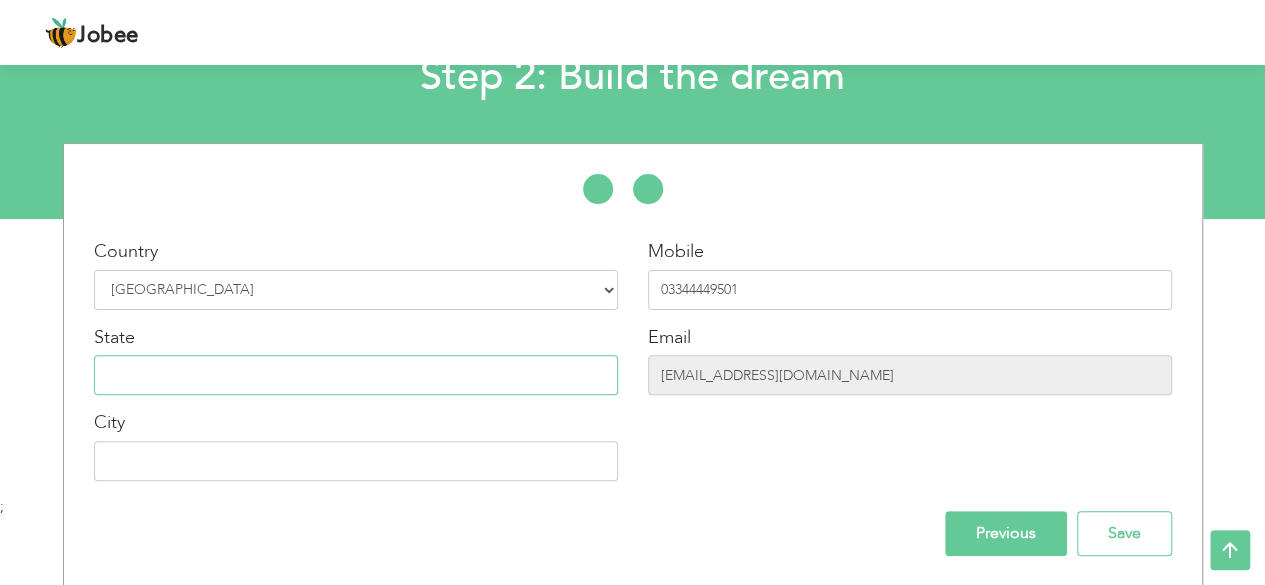 click at bounding box center [356, 375] 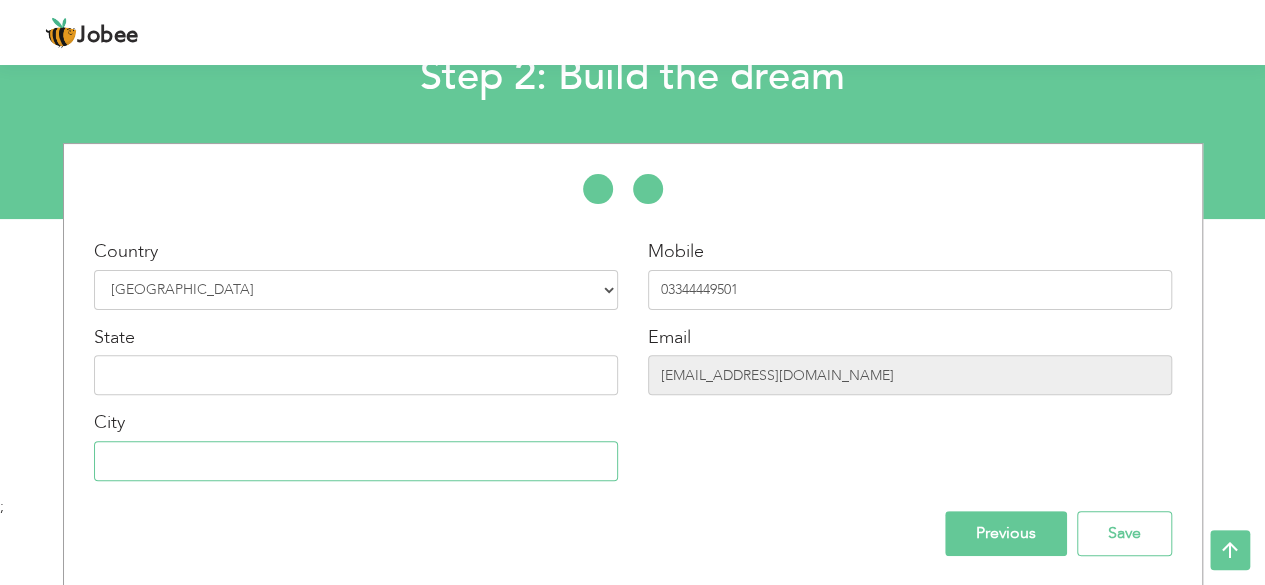 click at bounding box center [356, 461] 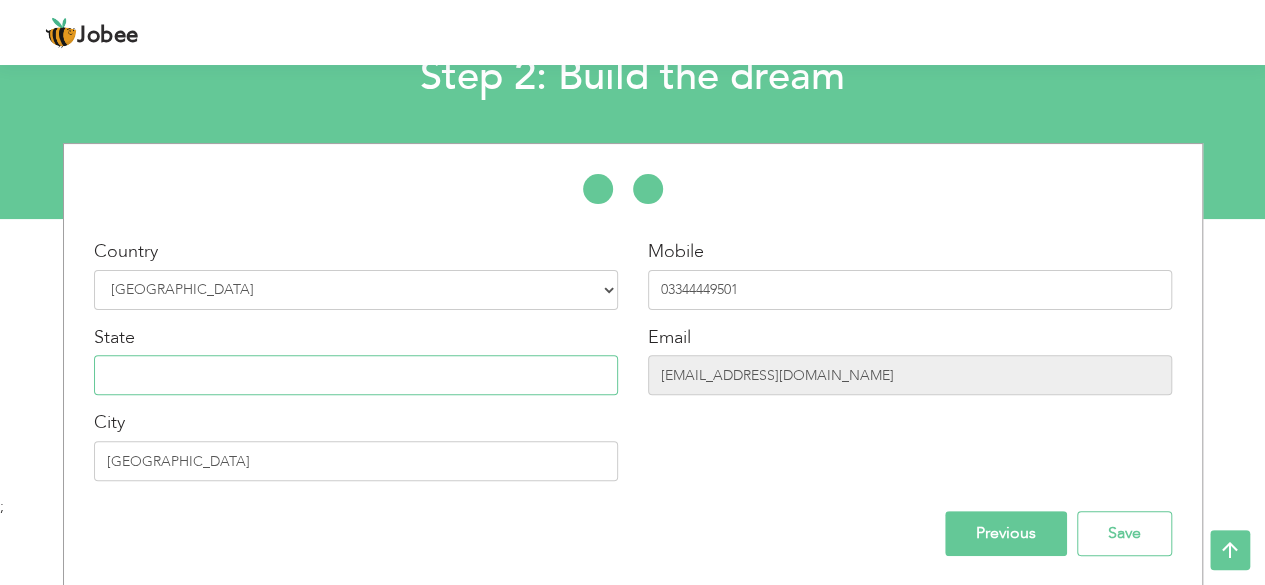 click at bounding box center (356, 375) 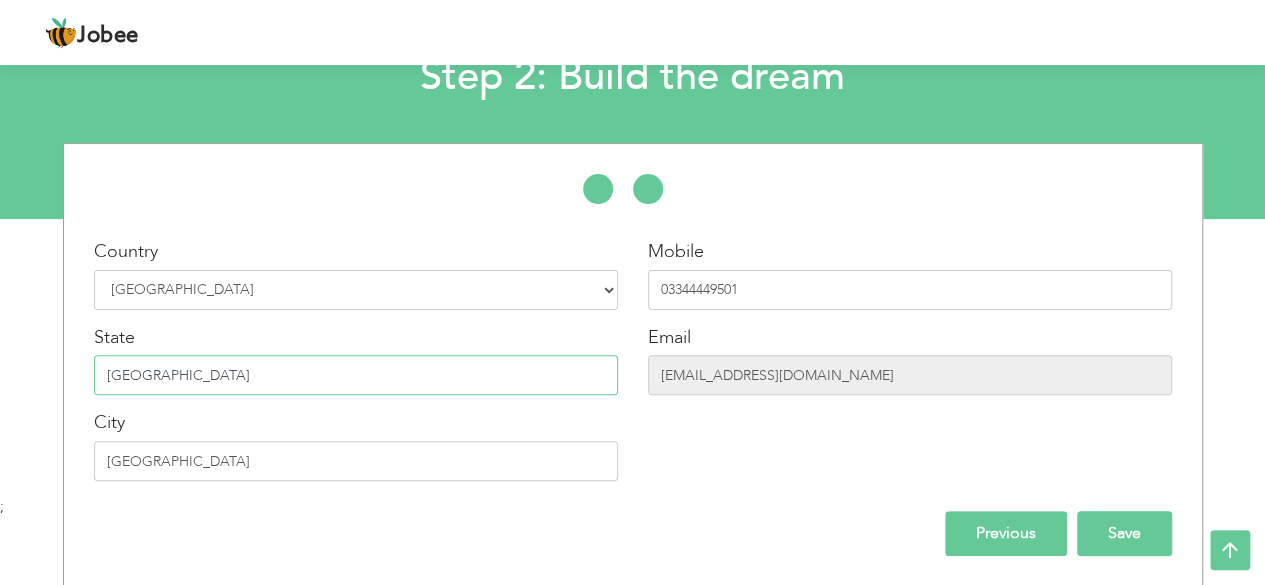 type on "[GEOGRAPHIC_DATA]" 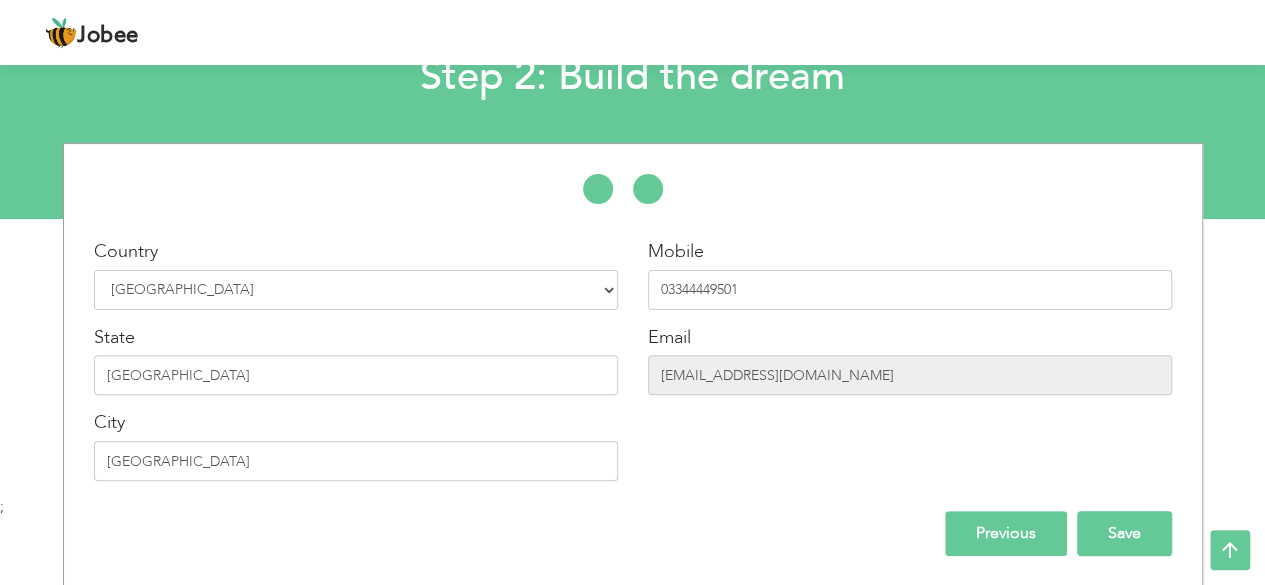 click on "Save" at bounding box center (1124, 533) 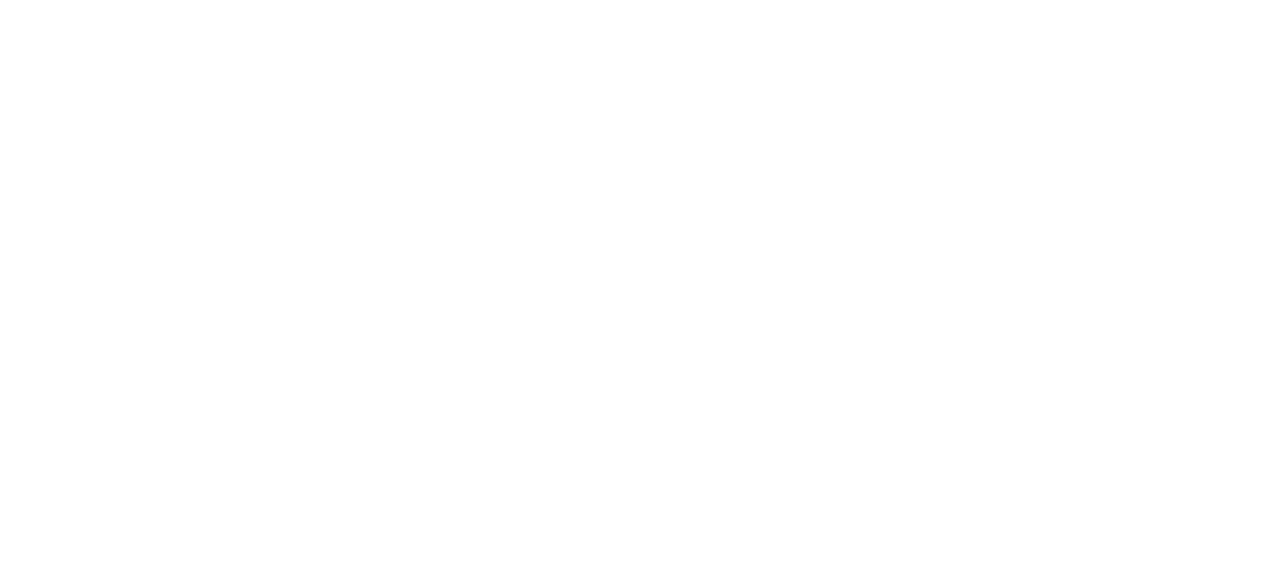 scroll, scrollTop: 0, scrollLeft: 0, axis: both 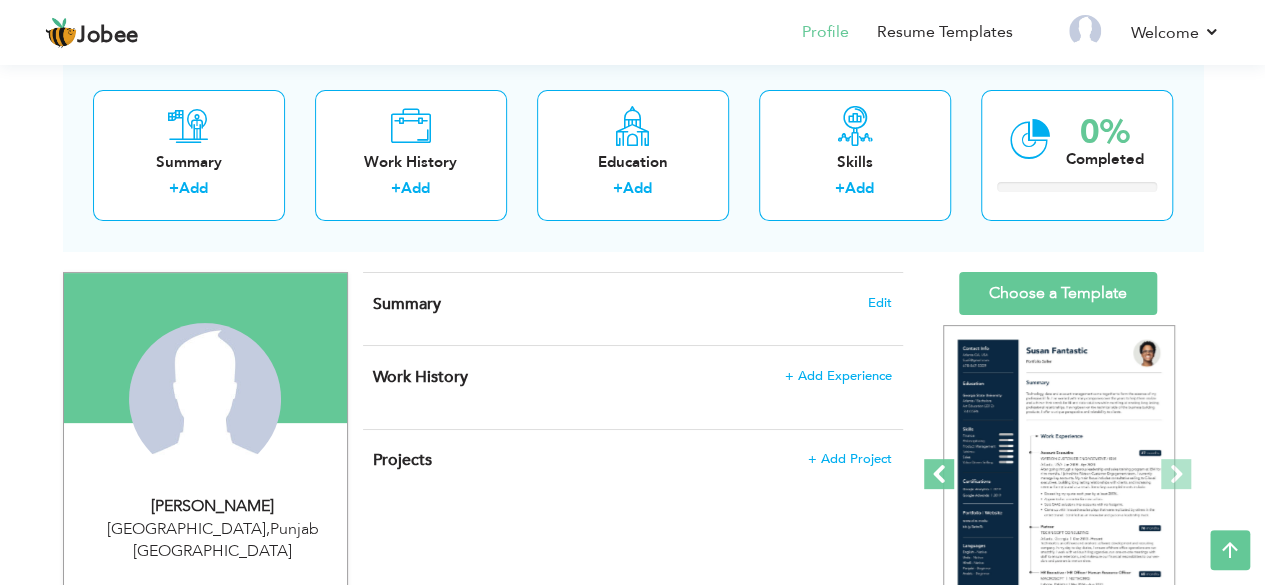 click at bounding box center (939, 474) 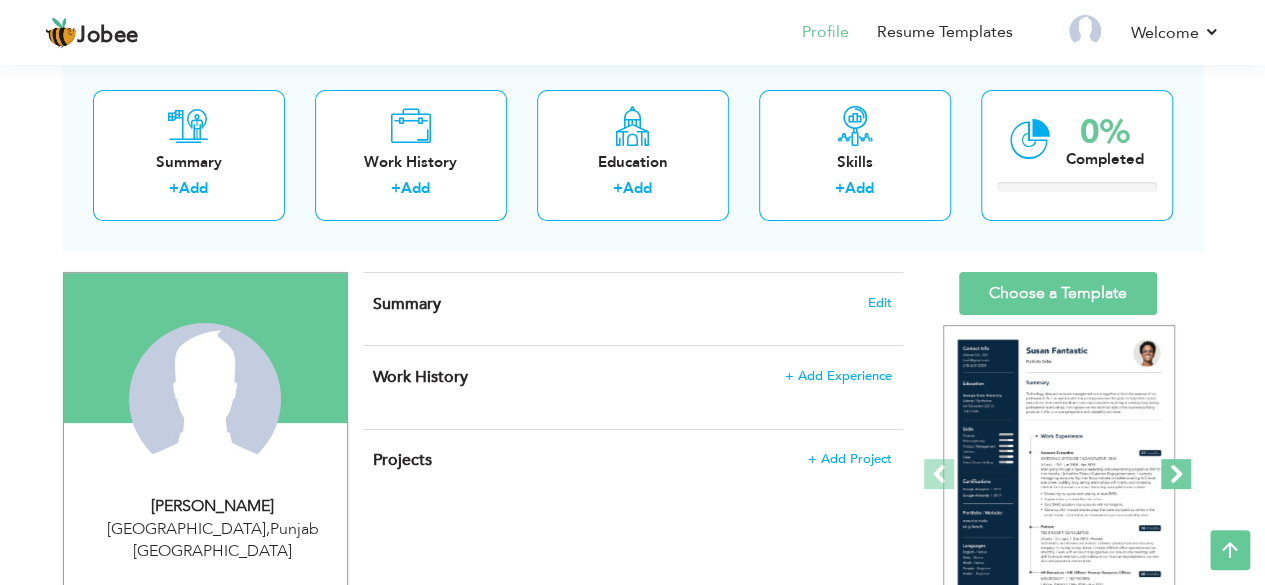 click at bounding box center [1176, 474] 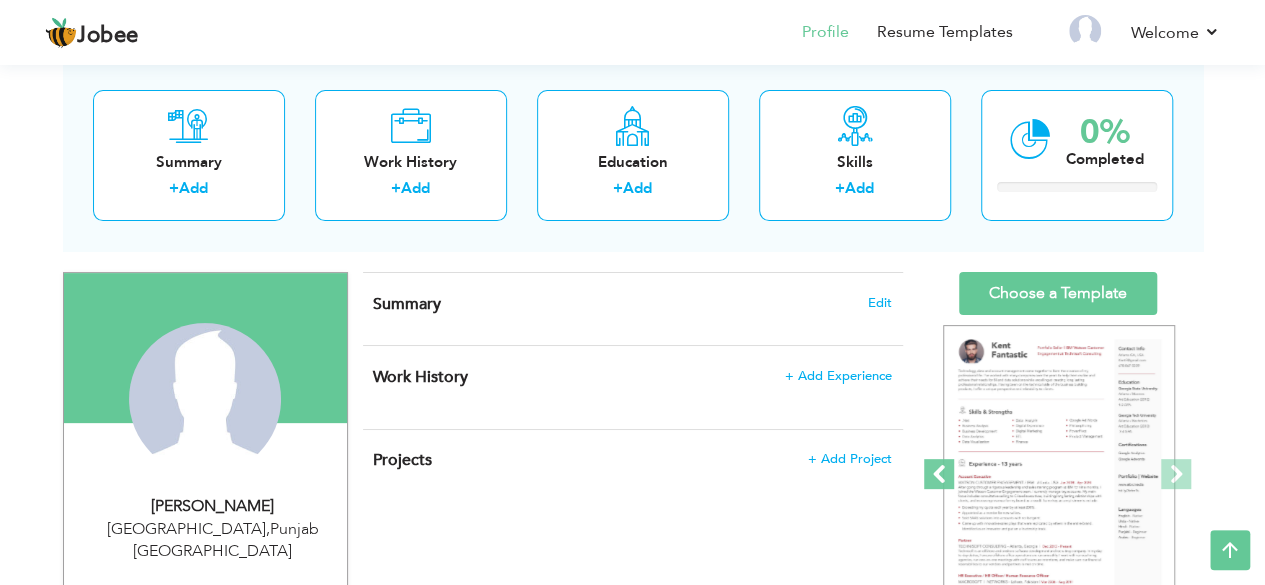 click at bounding box center [939, 474] 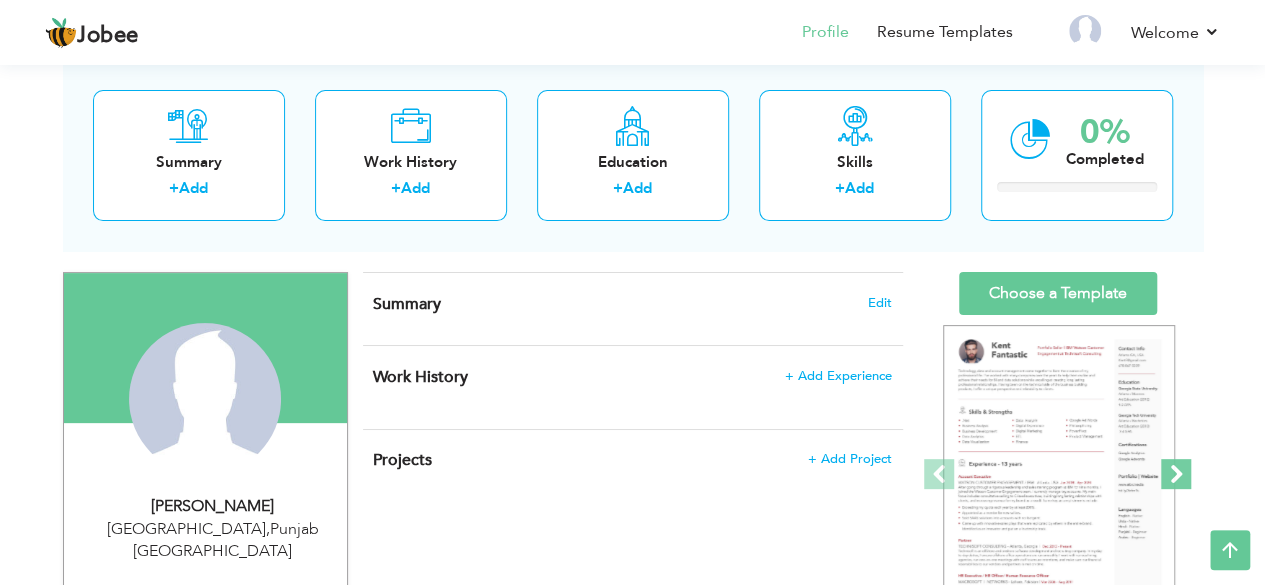 click at bounding box center [1176, 474] 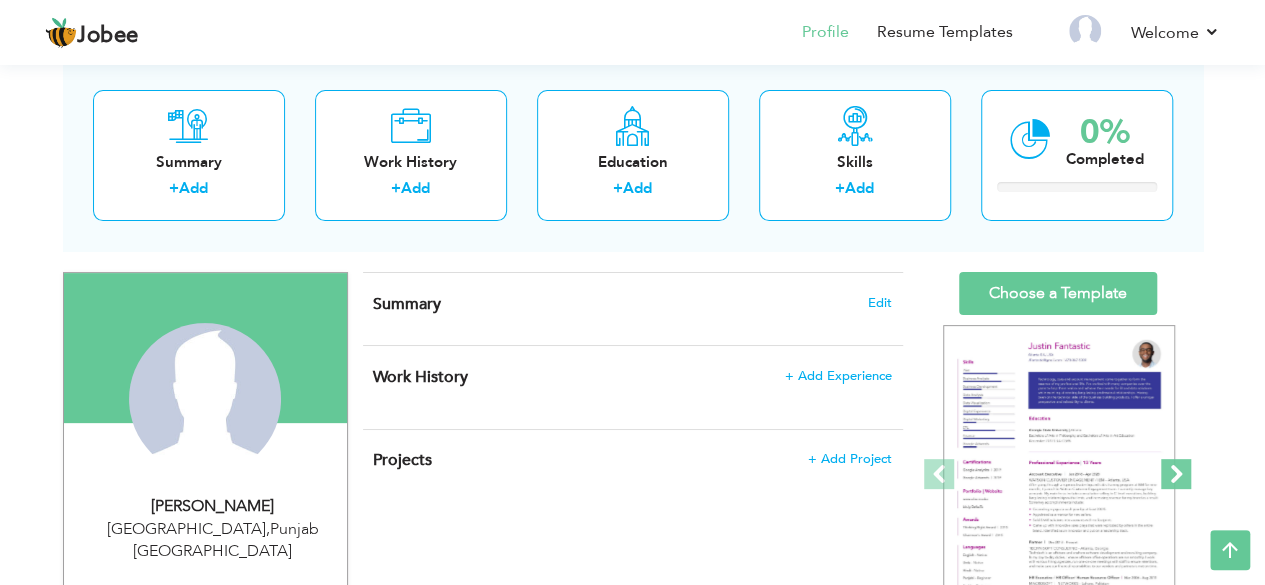 click at bounding box center [1176, 474] 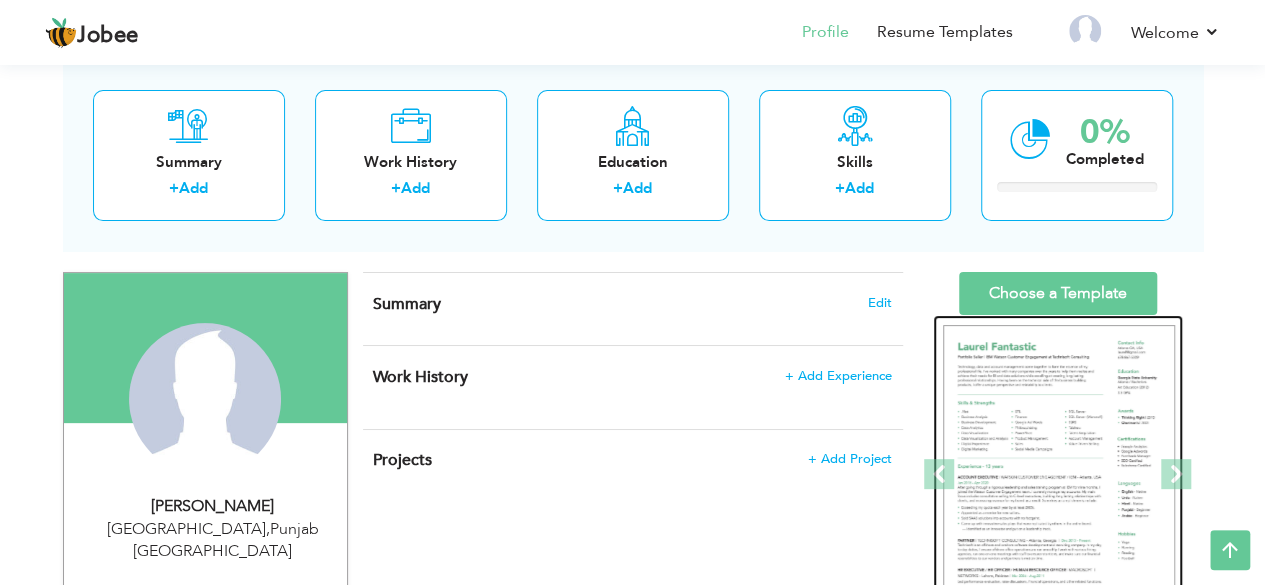 click at bounding box center (1059, 475) 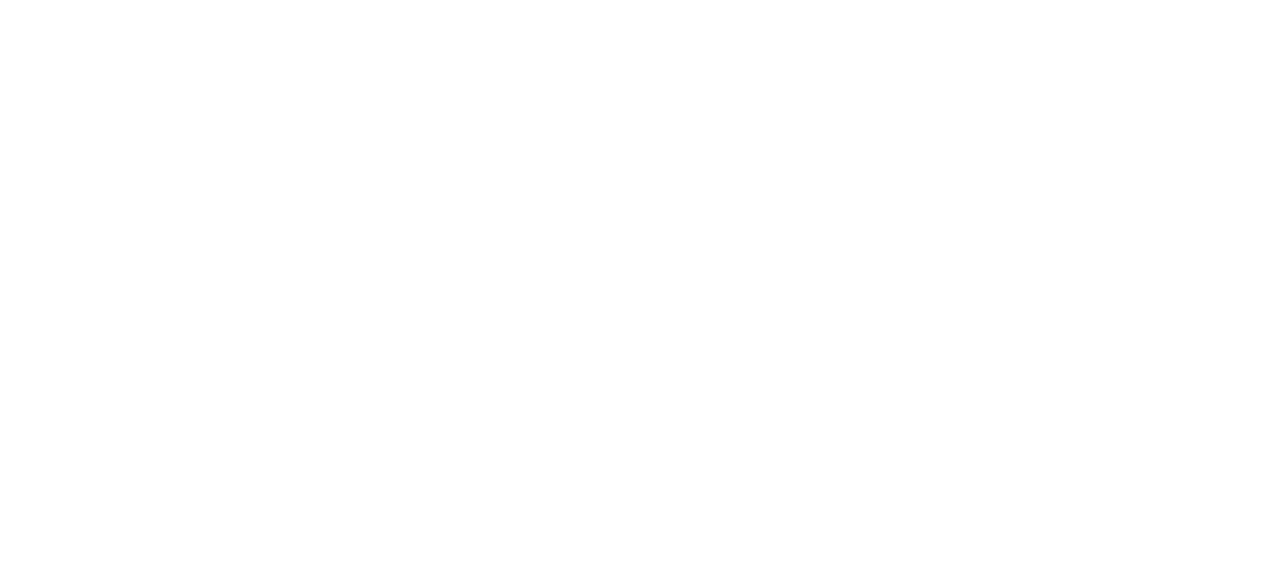 scroll, scrollTop: 0, scrollLeft: 0, axis: both 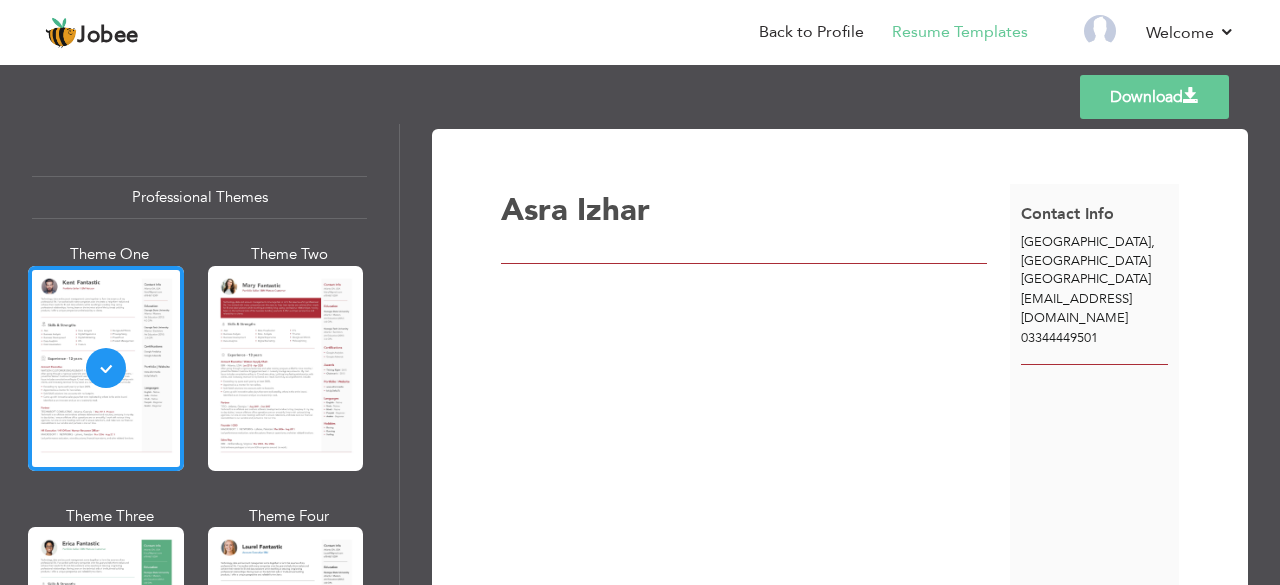 click on "[PERSON_NAME]" at bounding box center (755, 403) 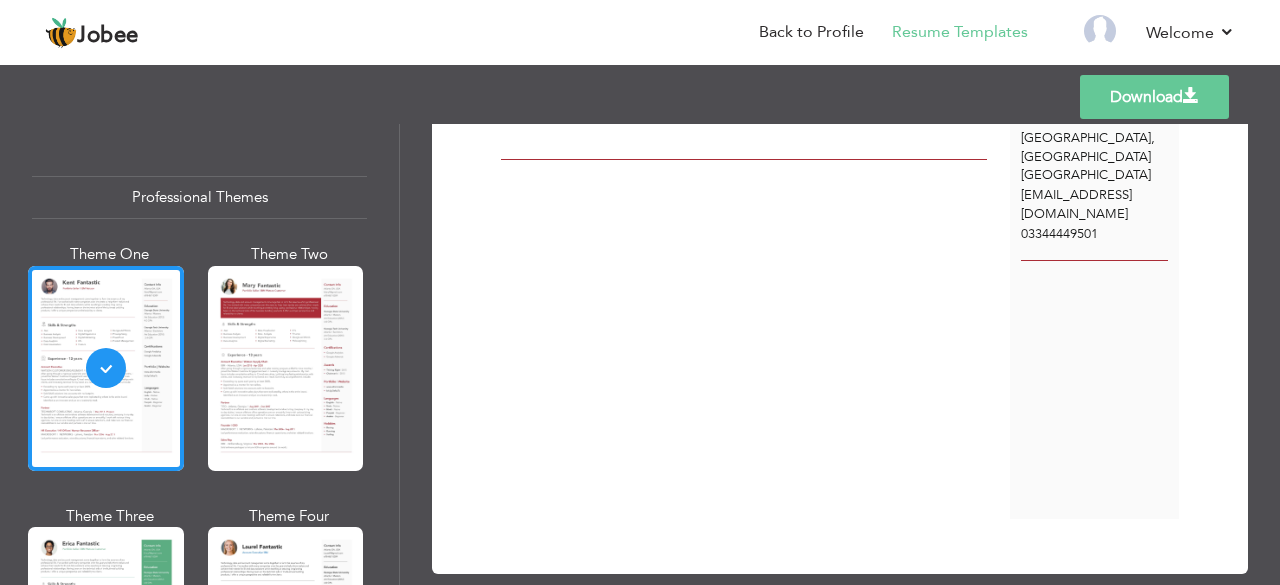 scroll, scrollTop: 134, scrollLeft: 0, axis: vertical 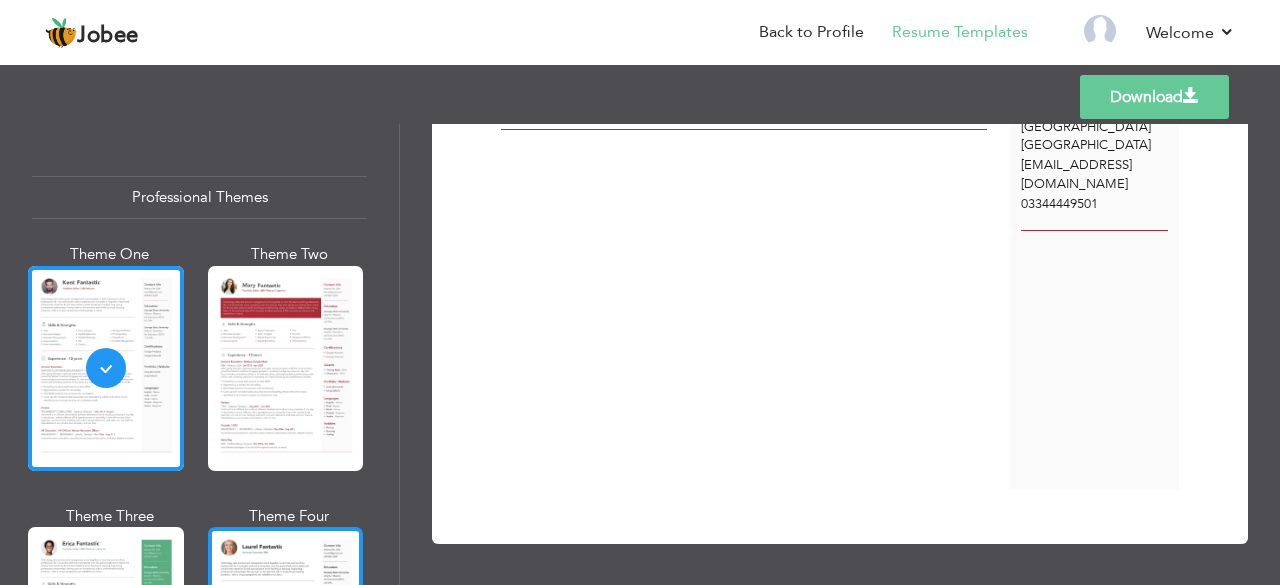 click at bounding box center (286, 629) 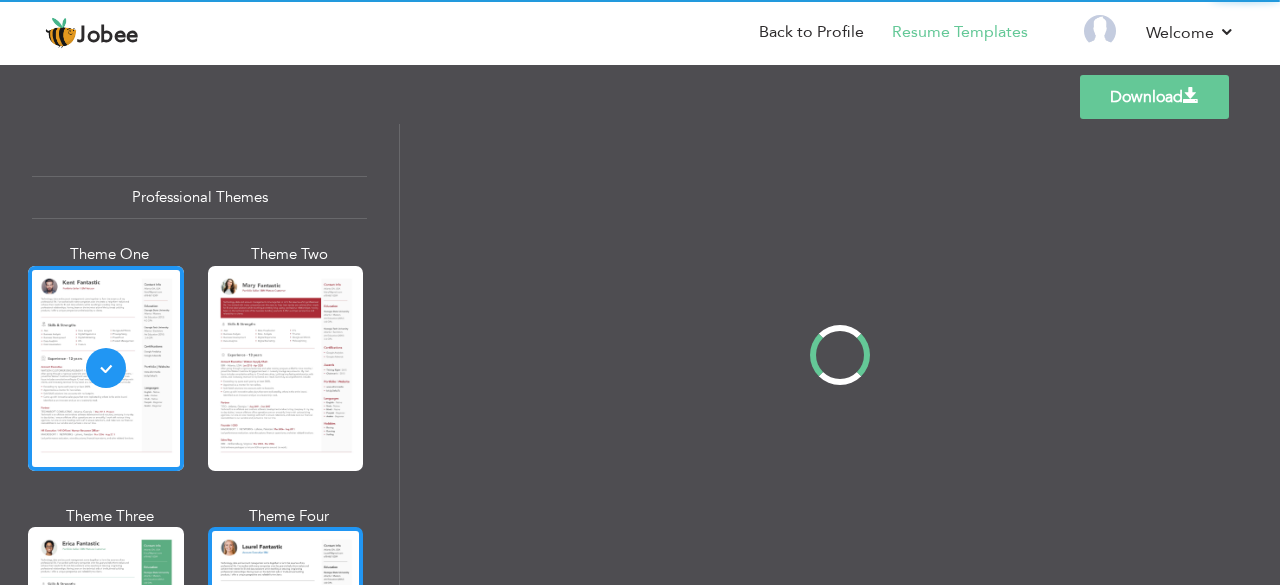 scroll, scrollTop: 0, scrollLeft: 0, axis: both 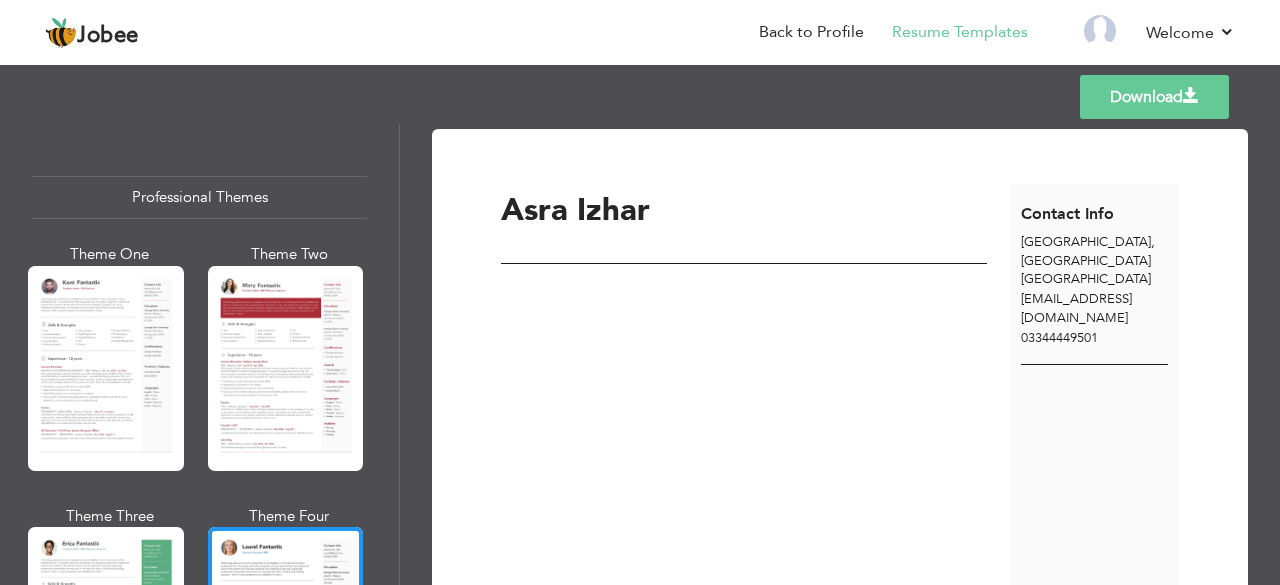 click on "Download" at bounding box center [1154, 97] 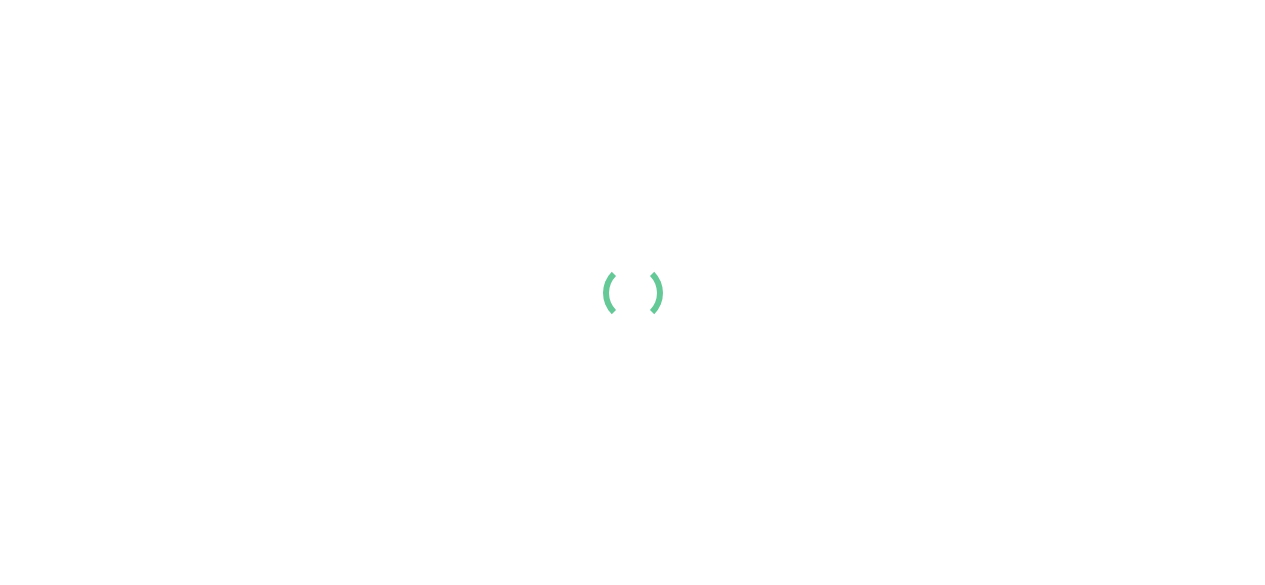 scroll, scrollTop: 0, scrollLeft: 0, axis: both 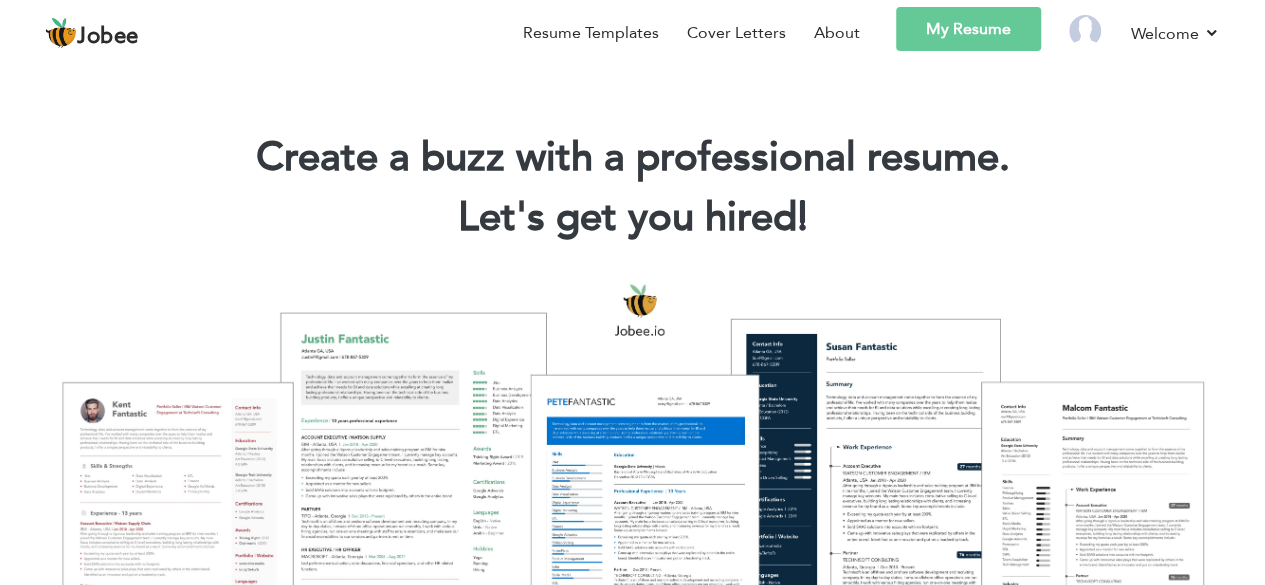 click at bounding box center [632, 478] 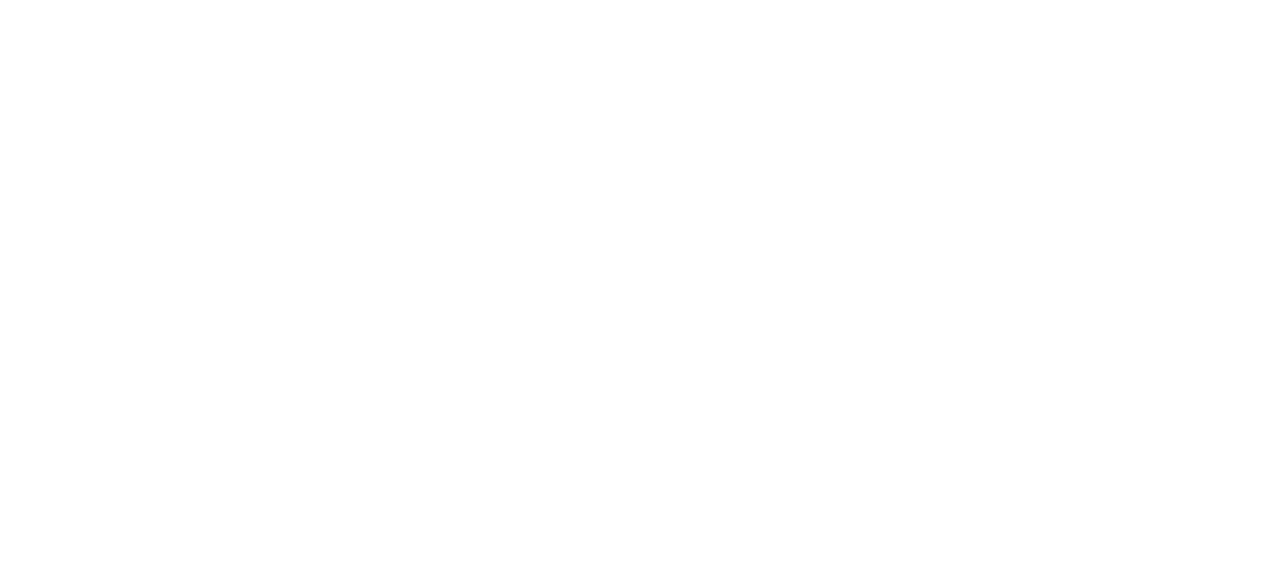 scroll, scrollTop: 0, scrollLeft: 0, axis: both 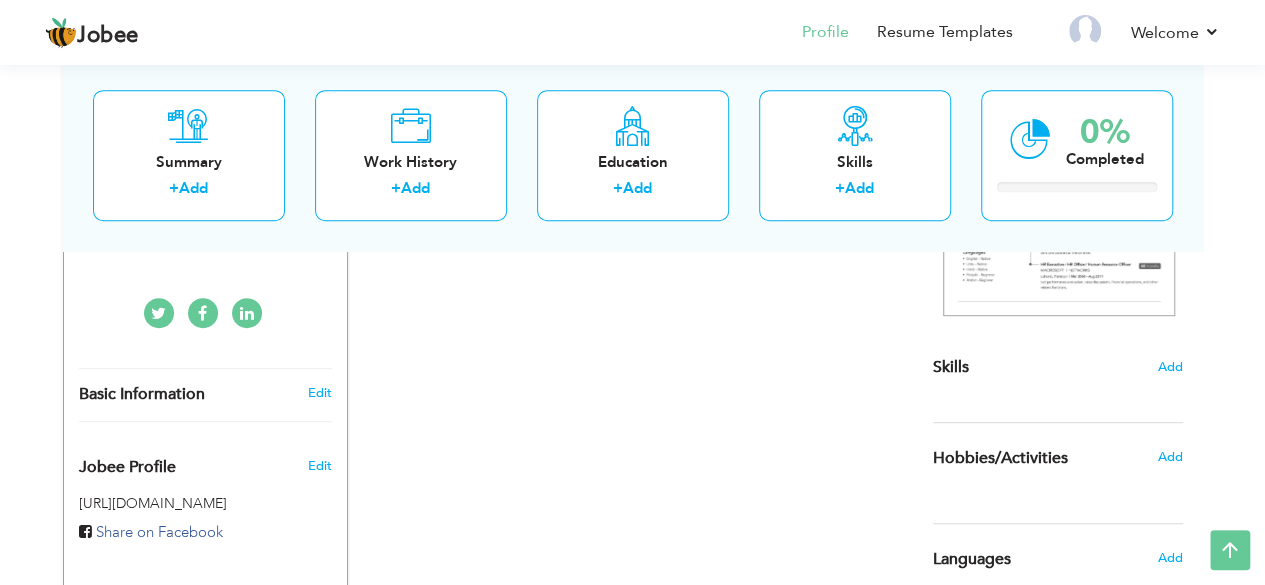 click on "Basic Information
Edit" at bounding box center (205, 394) 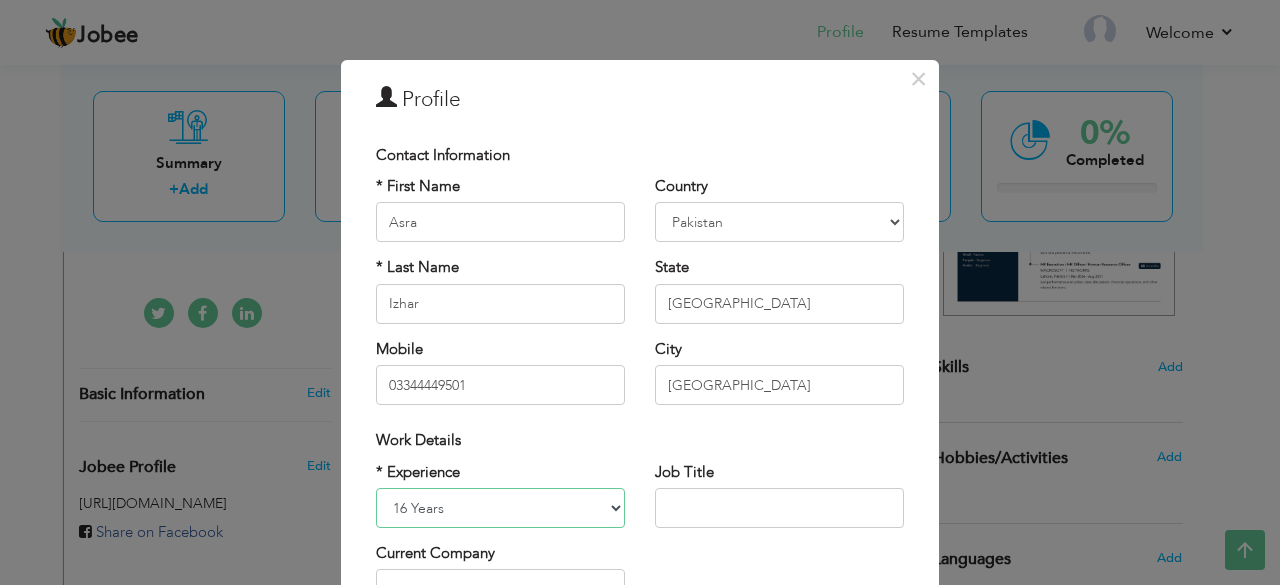 click on "Entry Level Less than 1 Year 1 Year 2 Years 3 Years 4 Years 5 Years 6 Years 7 Years 8 Years 9 Years 10 Years 11 Years 12 Years 13 Years 14 Years 15 Years 16 Years 17 Years 18 Years 19 Years 20 Years 21 Years 22 Years 23 Years 24 Years 25 Years 26 Years 27 Years 28 Years 29 Years 30 Years 31 Years 32 Years 33 Years 34 Years 35 Years More than 35 Years" at bounding box center (500, 508) 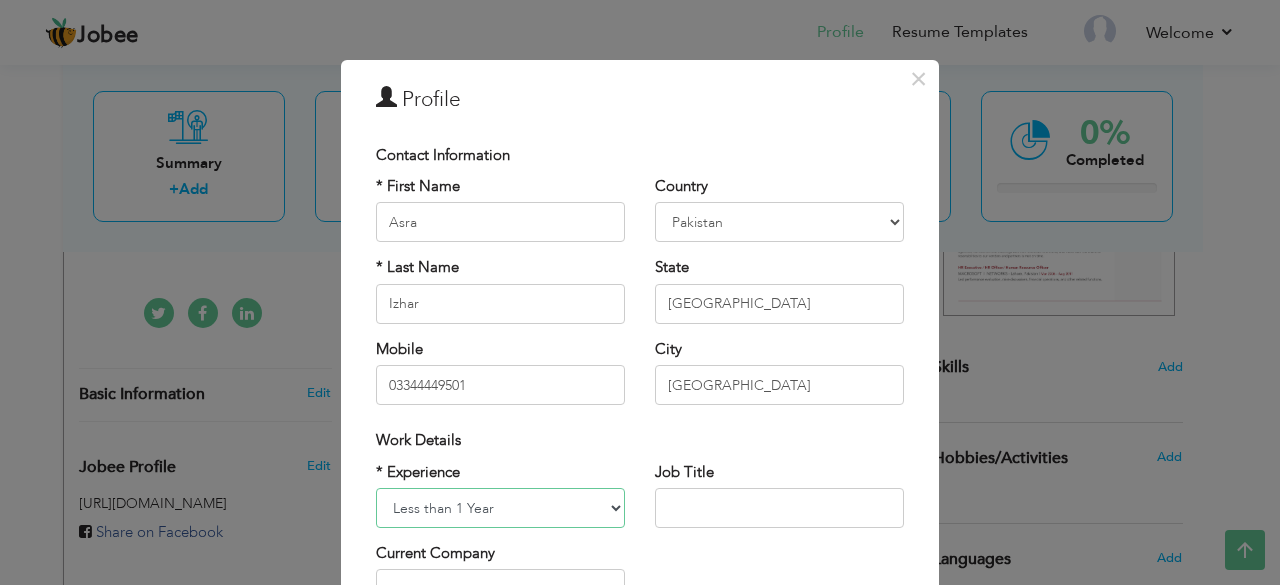click on "Entry Level Less than 1 Year 1 Year 2 Years 3 Years 4 Years 5 Years 6 Years 7 Years 8 Years 9 Years 10 Years 11 Years 12 Years 13 Years 14 Years 15 Years 16 Years 17 Years 18 Years 19 Years 20 Years 21 Years 22 Years 23 Years 24 Years 25 Years 26 Years 27 Years 28 Years 29 Years 30 Years 31 Years 32 Years 33 Years 34 Years 35 Years More than 35 Years" at bounding box center [500, 508] 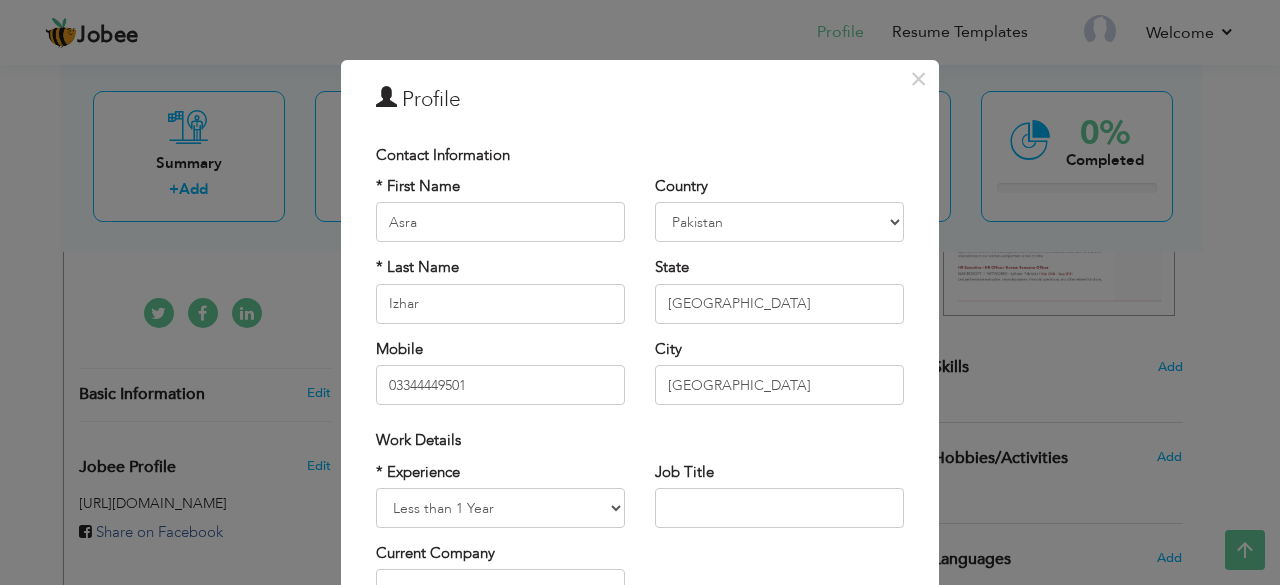 click on "Country
Afghanistan Albania Algeria American Samoa Andorra Angola Anguilla Antarctica Antigua and Barbuda Argentina Armenia Aruba Australia Austria Azerbaijan Bahamas Bahrain Bangladesh Barbados Belarus Belgium Belize Benin Bermuda Bhutan Bolivia Bosnia-Herzegovina Botswana Bouvet Island Brazil British Indian Ocean Territory Brunei Darussalam Bulgaria Burkina Faso Burundi Cambodia Cameroon Canada Cape Verde Cayman Islands Central African Republic Chad Chile China Christmas Island Cocos (Keeling) Islands Colombia Comoros Congo Congo, Dem. Republic Cook Islands Costa Rica Croatia Cuba Cyprus Czech Rep Denmark Djibouti Dominica Dominican Republic Ecuador Egypt El Salvador Equatorial Guinea Eritrea Estonia Ethiopia European Union Falkland Islands (Malvinas) Faroe Islands Fiji Finland France French Guiana French Southern Territories Gabon Gambia Georgia Germany Ghana" at bounding box center (779, 298) 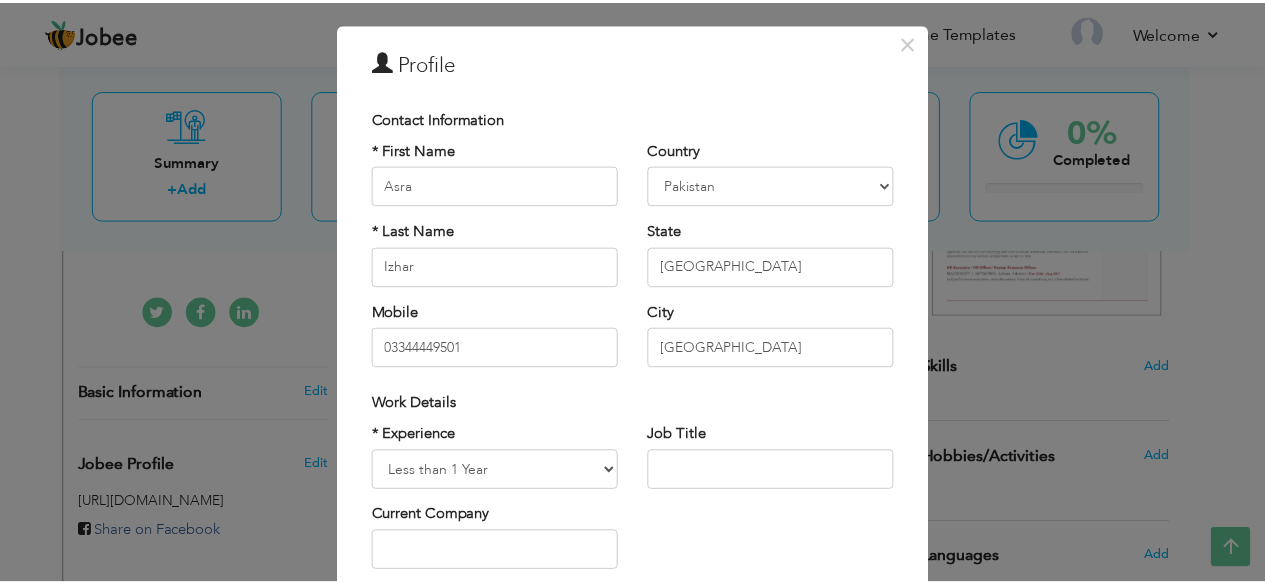 scroll, scrollTop: 40, scrollLeft: 0, axis: vertical 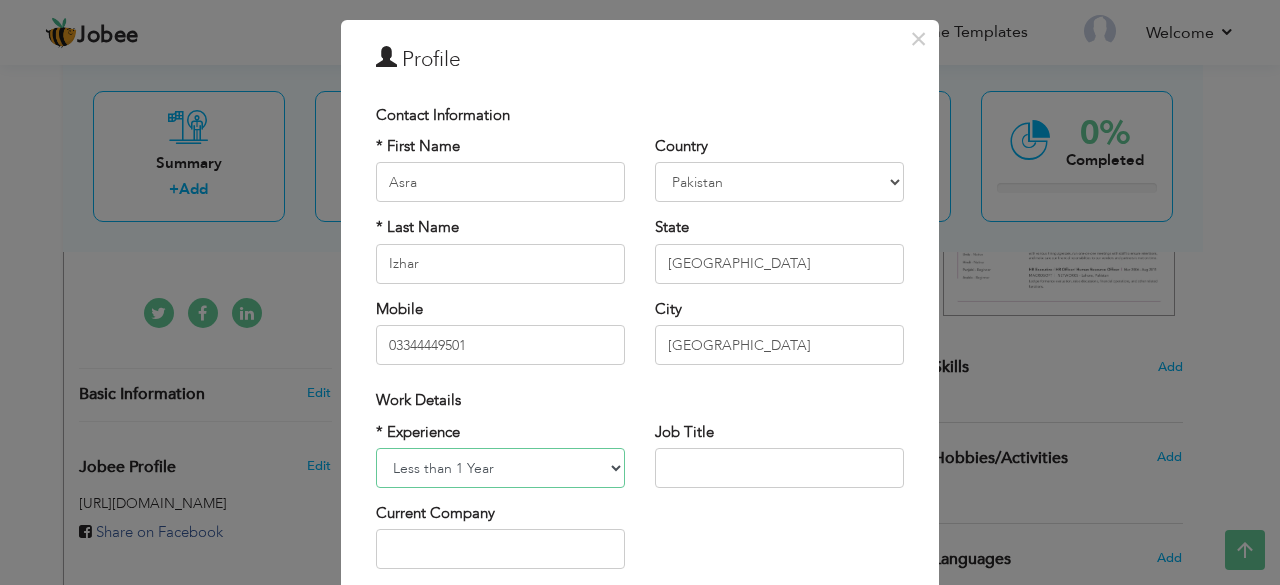 click on "Entry Level Less than 1 Year 1 Year 2 Years 3 Years 4 Years 5 Years 6 Years 7 Years 8 Years 9 Years 10 Years 11 Years 12 Years 13 Years 14 Years 15 Years 16 Years 17 Years 18 Years 19 Years 20 Years 21 Years 22 Years 23 Years 24 Years 25 Years 26 Years 27 Years 28 Years 29 Years 30 Years 31 Years 32 Years 33 Years 34 Years 35 Years More than 35 Years" at bounding box center (500, 468) 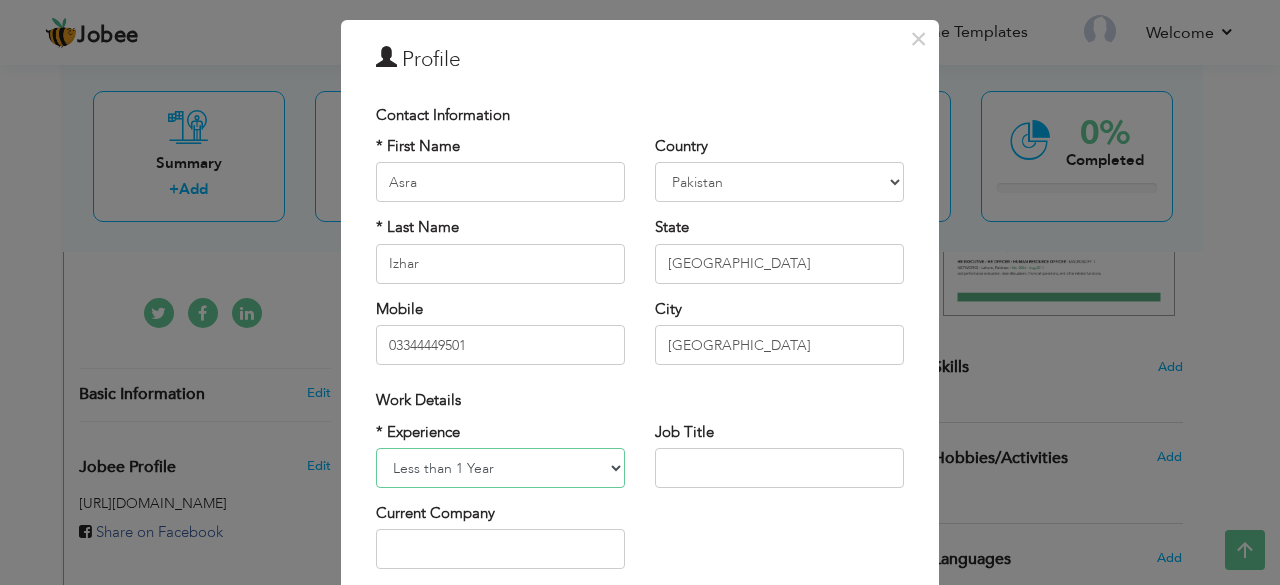 select on "number:1" 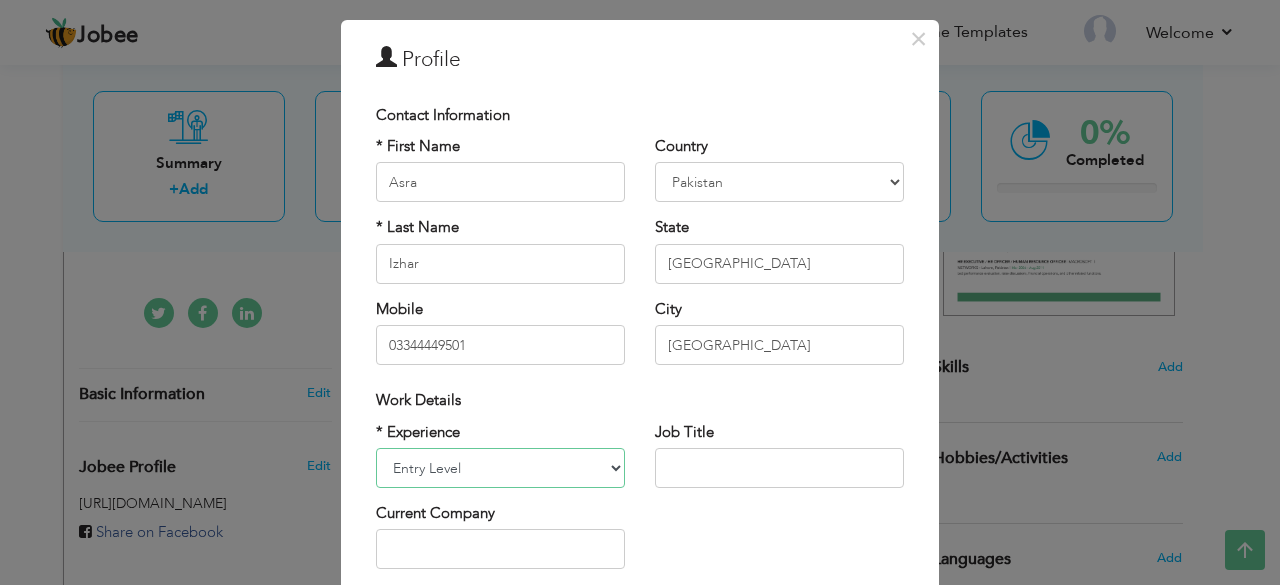 click on "Entry Level Less than 1 Year 1 Year 2 Years 3 Years 4 Years 5 Years 6 Years 7 Years 8 Years 9 Years 10 Years 11 Years 12 Years 13 Years 14 Years 15 Years 16 Years 17 Years 18 Years 19 Years 20 Years 21 Years 22 Years 23 Years 24 Years 25 Years 26 Years 27 Years 28 Years 29 Years 30 Years 31 Years 32 Years 33 Years 34 Years 35 Years More than 35 Years" at bounding box center (500, 468) 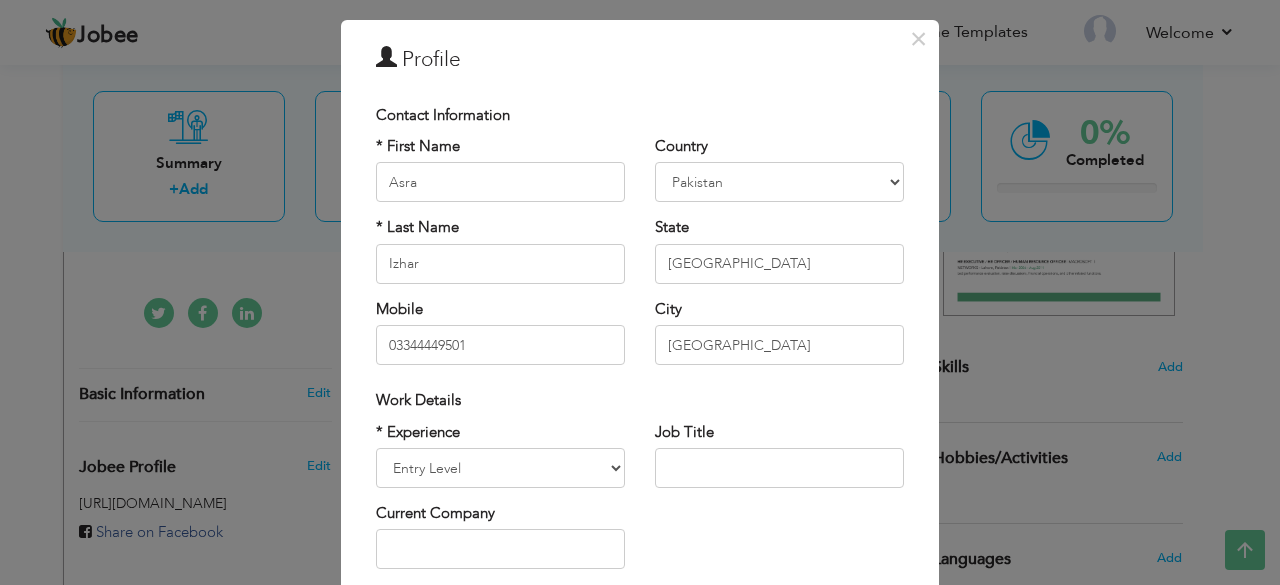 click on "×
Profile
Contact Information
* First Name
Asra
* Last Name
Izhar U.K" at bounding box center [640, 292] 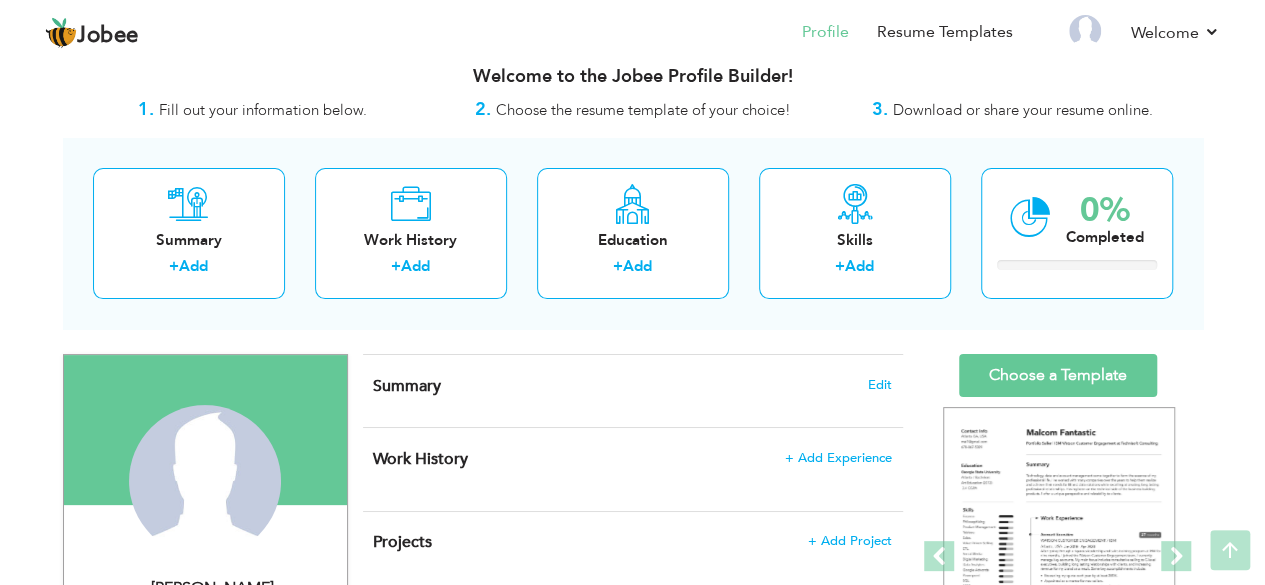 scroll, scrollTop: 0, scrollLeft: 0, axis: both 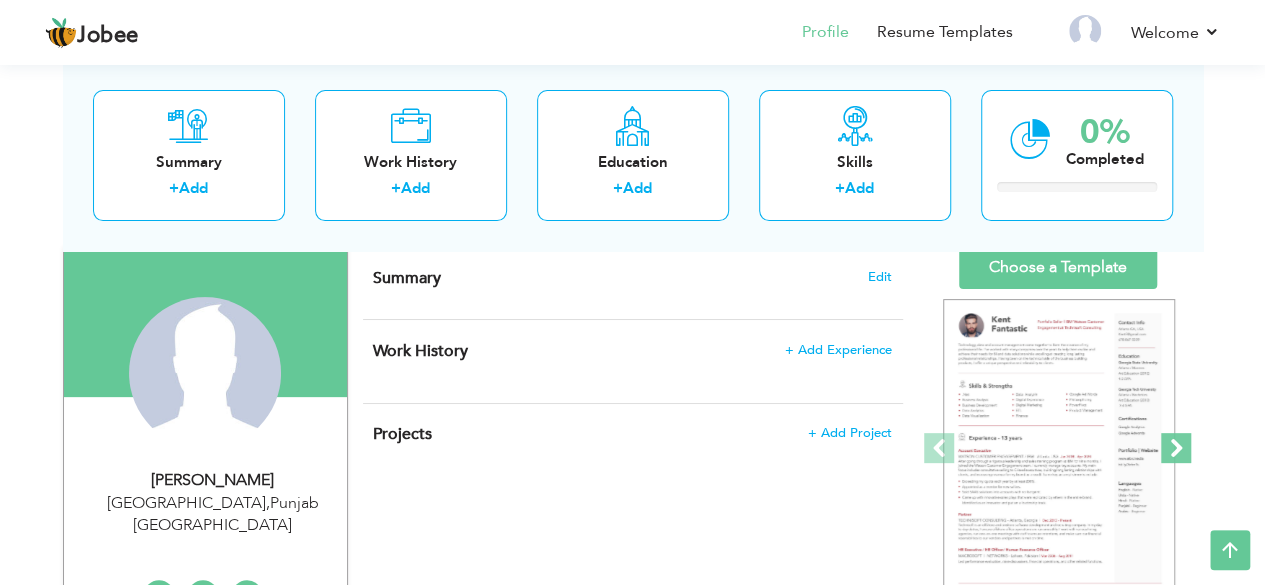click at bounding box center [1176, 448] 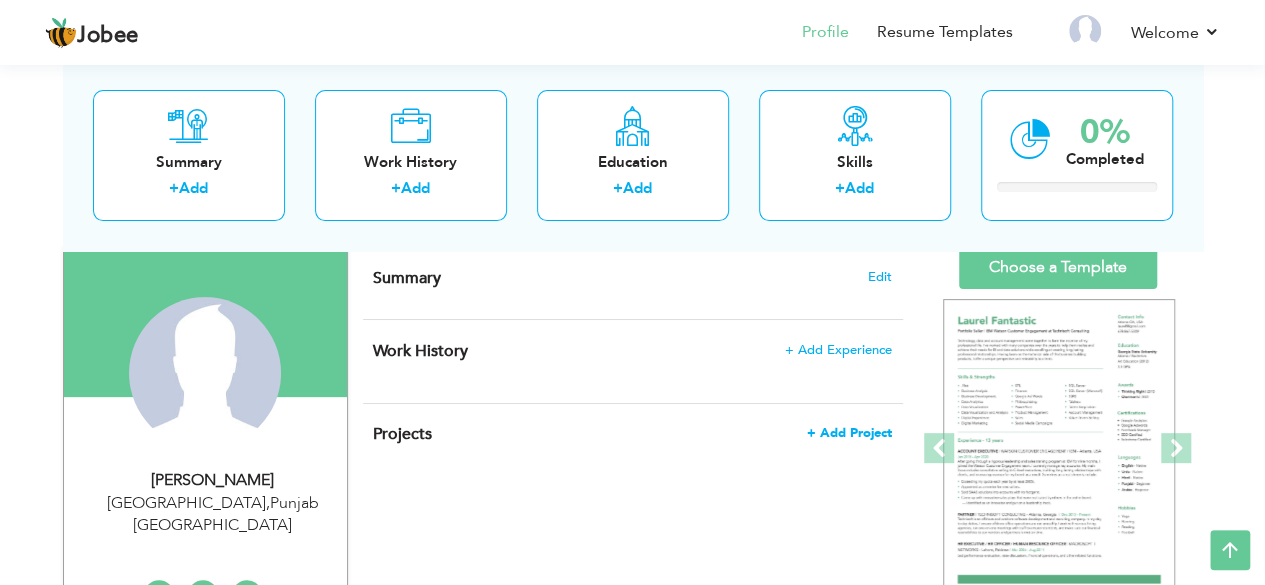click on "+ Add Project" at bounding box center (849, 433) 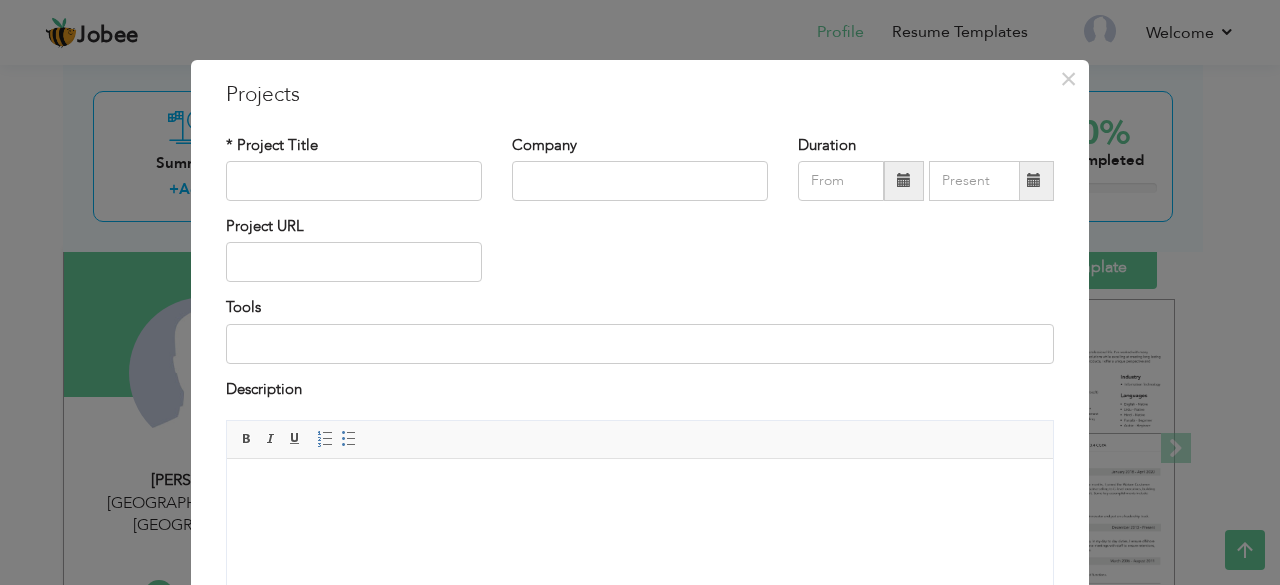 click on "Editor toolbars Basic Styles   Bold   Italic   Underline Paragraph   Insert/Remove Numbered List   Insert/Remove Bulleted List" at bounding box center [640, 440] 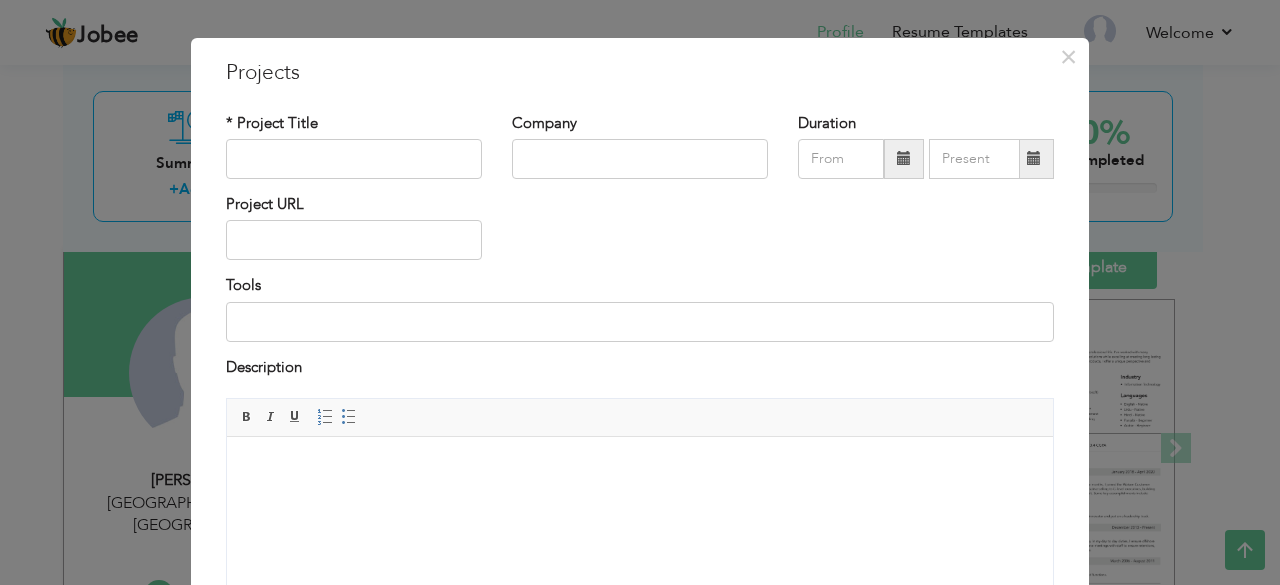 scroll, scrollTop: 0, scrollLeft: 0, axis: both 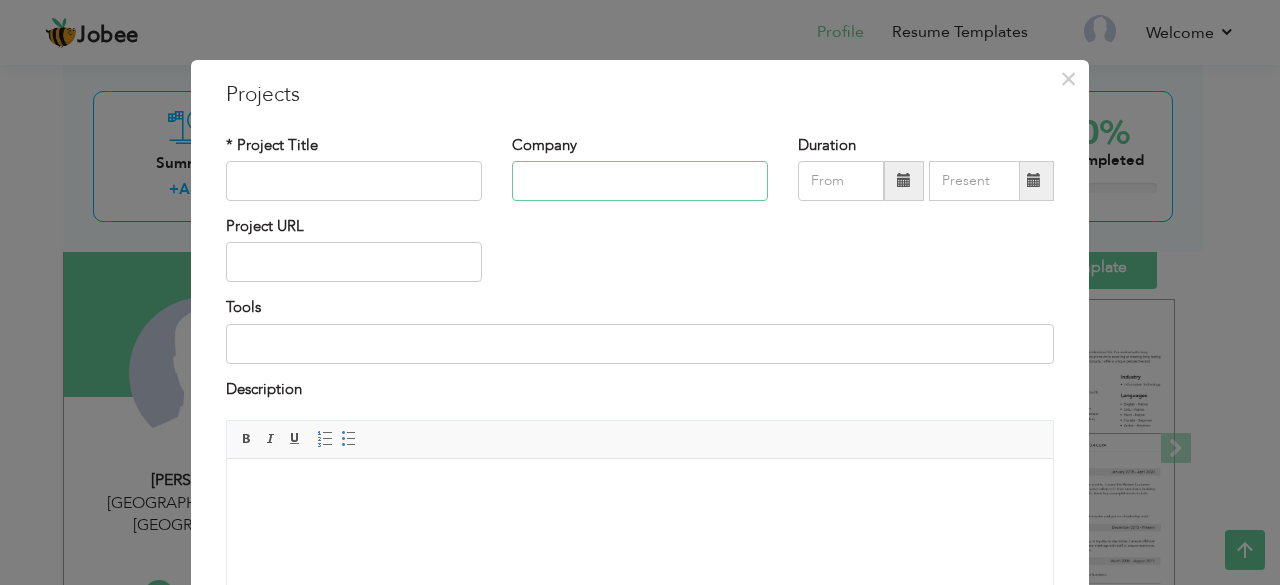 click at bounding box center [640, 181] 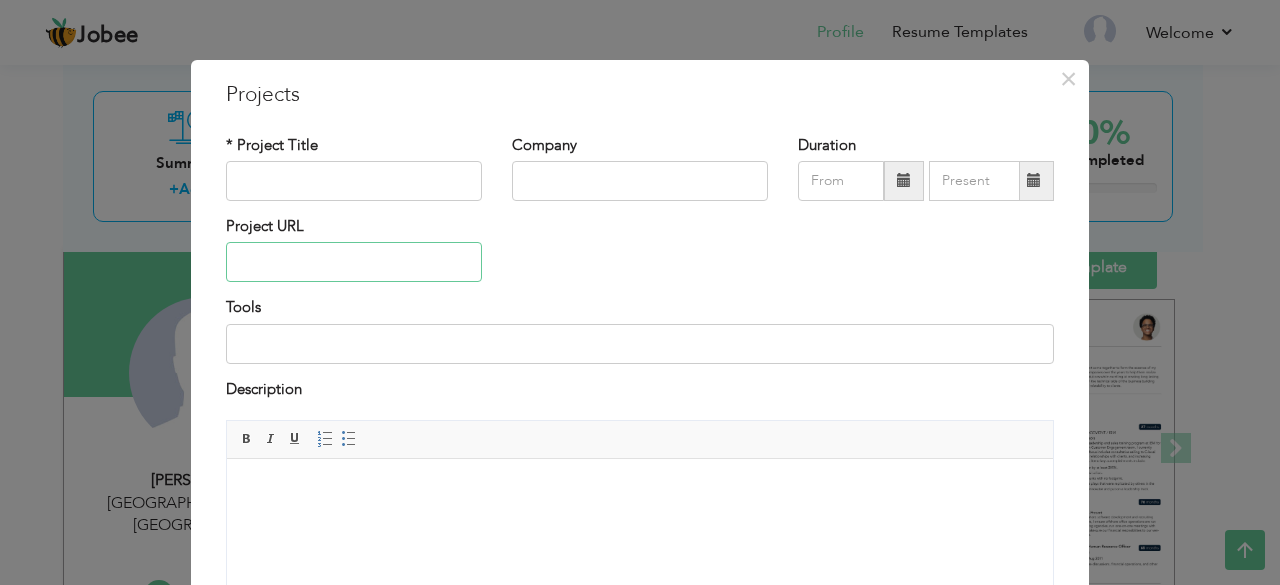 click at bounding box center [354, 262] 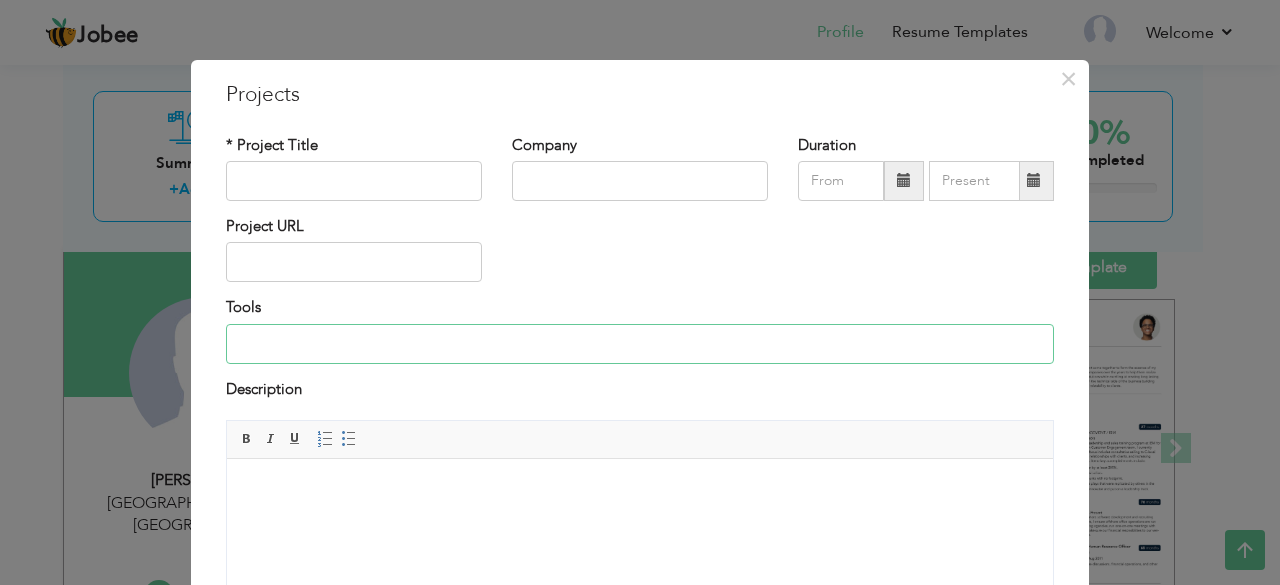 click at bounding box center (640, 344) 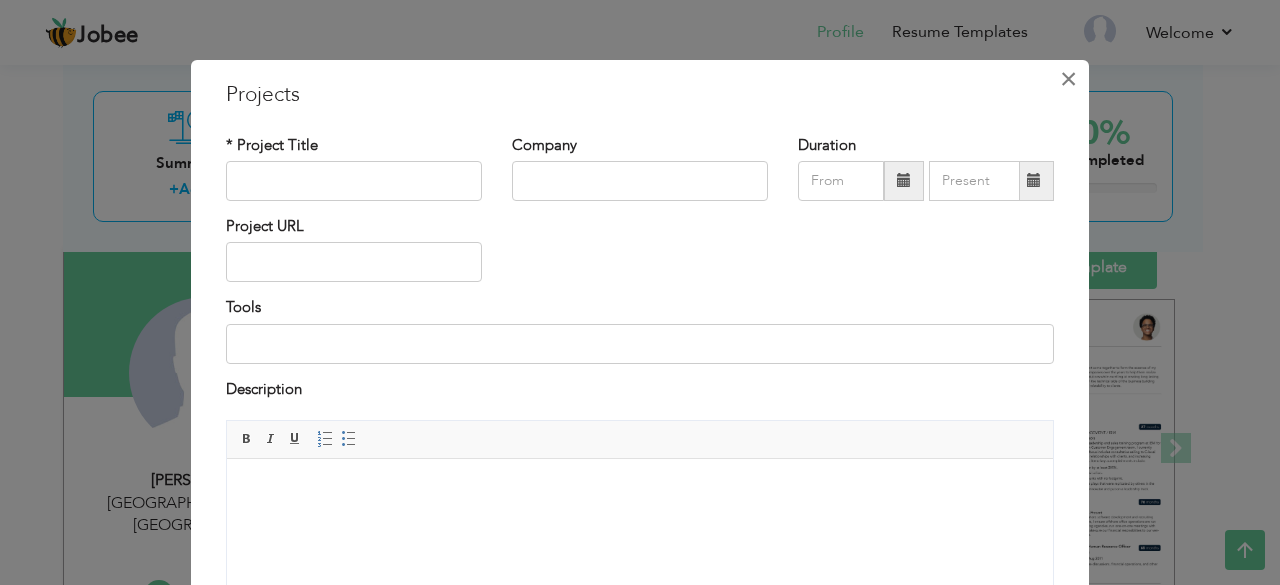 click on "×" at bounding box center (1068, 79) 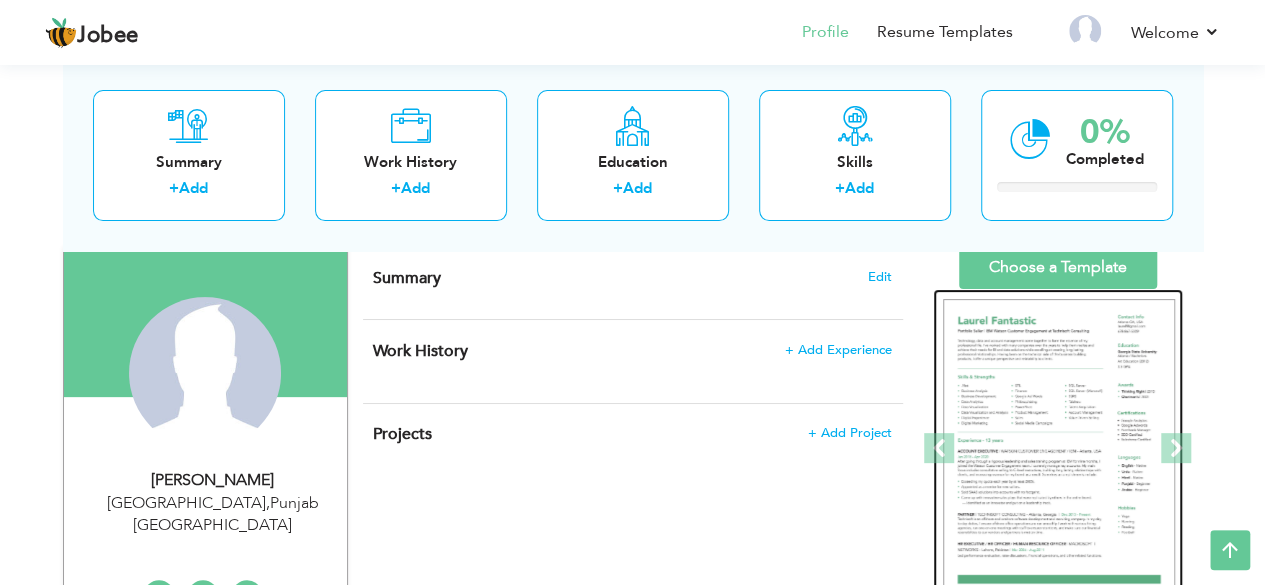 click at bounding box center (1059, 449) 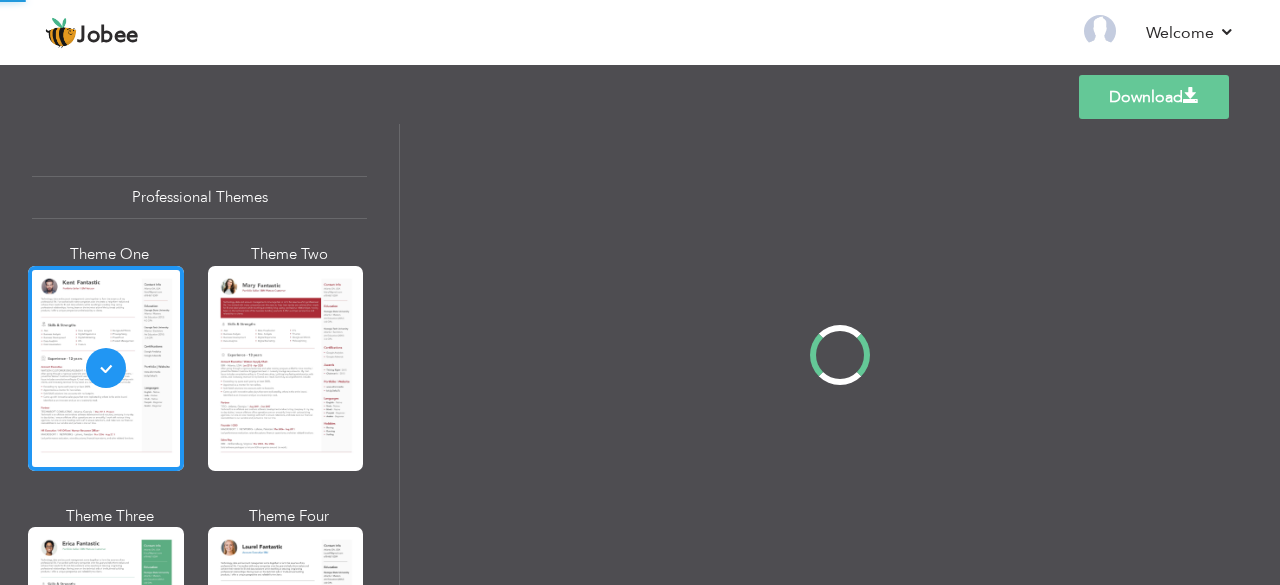 scroll, scrollTop: 0, scrollLeft: 0, axis: both 